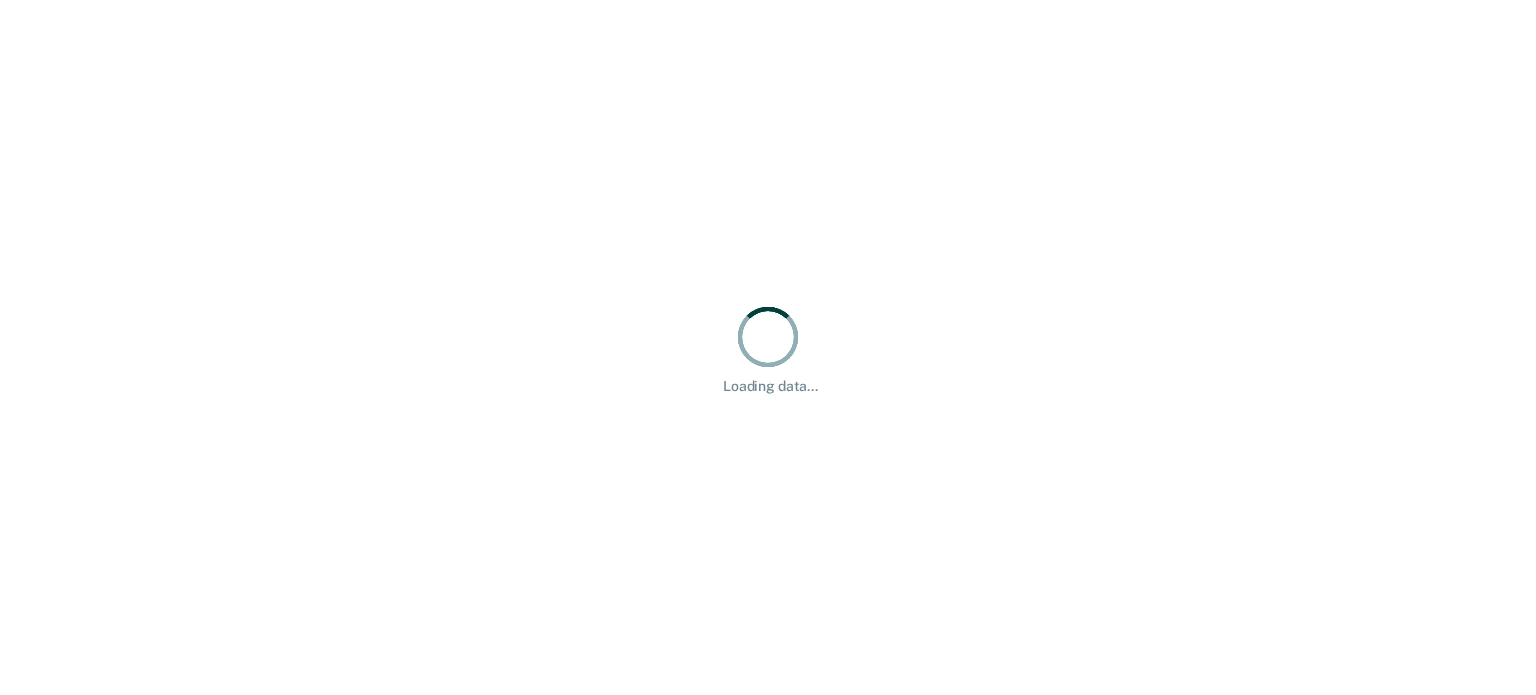 scroll, scrollTop: 0, scrollLeft: 0, axis: both 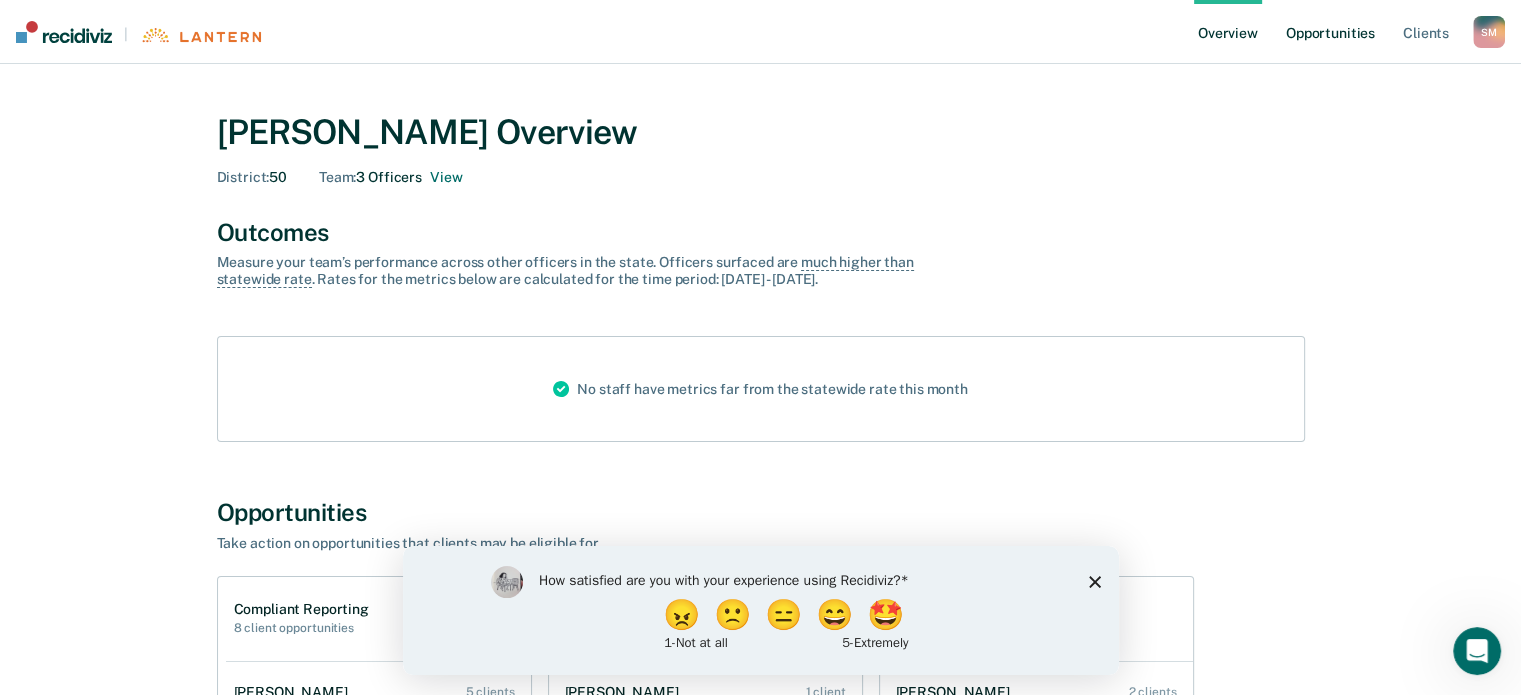 click on "Opportunities" at bounding box center (1330, 32) 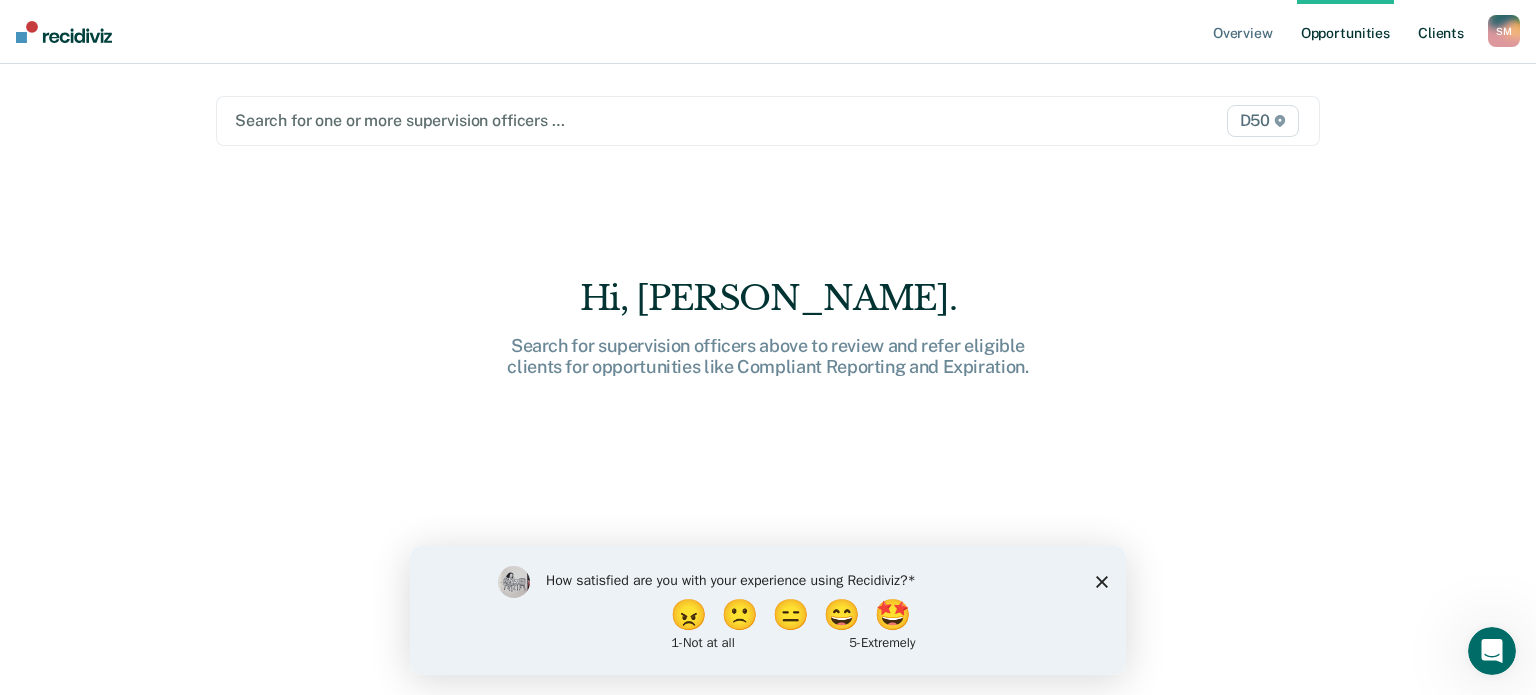 click on "Client s" at bounding box center [1441, 32] 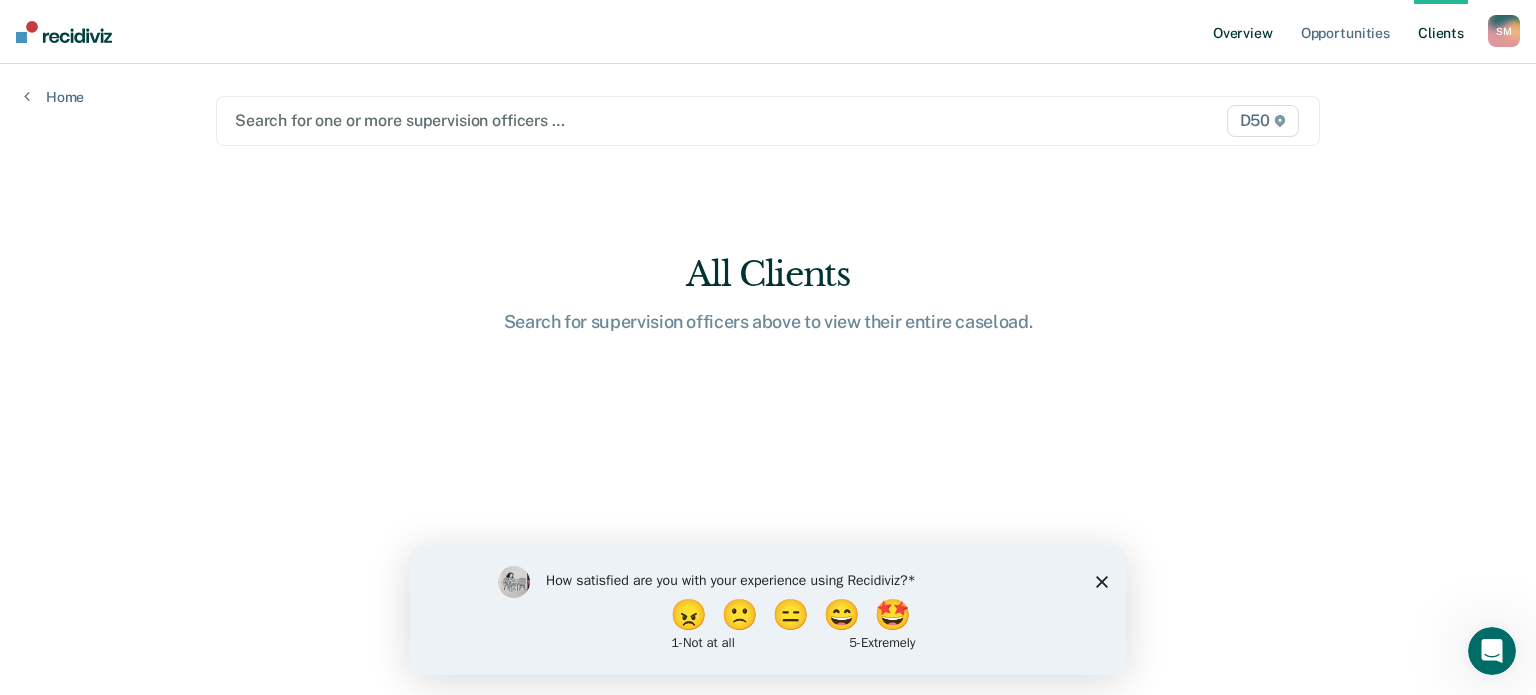 click on "Overview" at bounding box center (1243, 32) 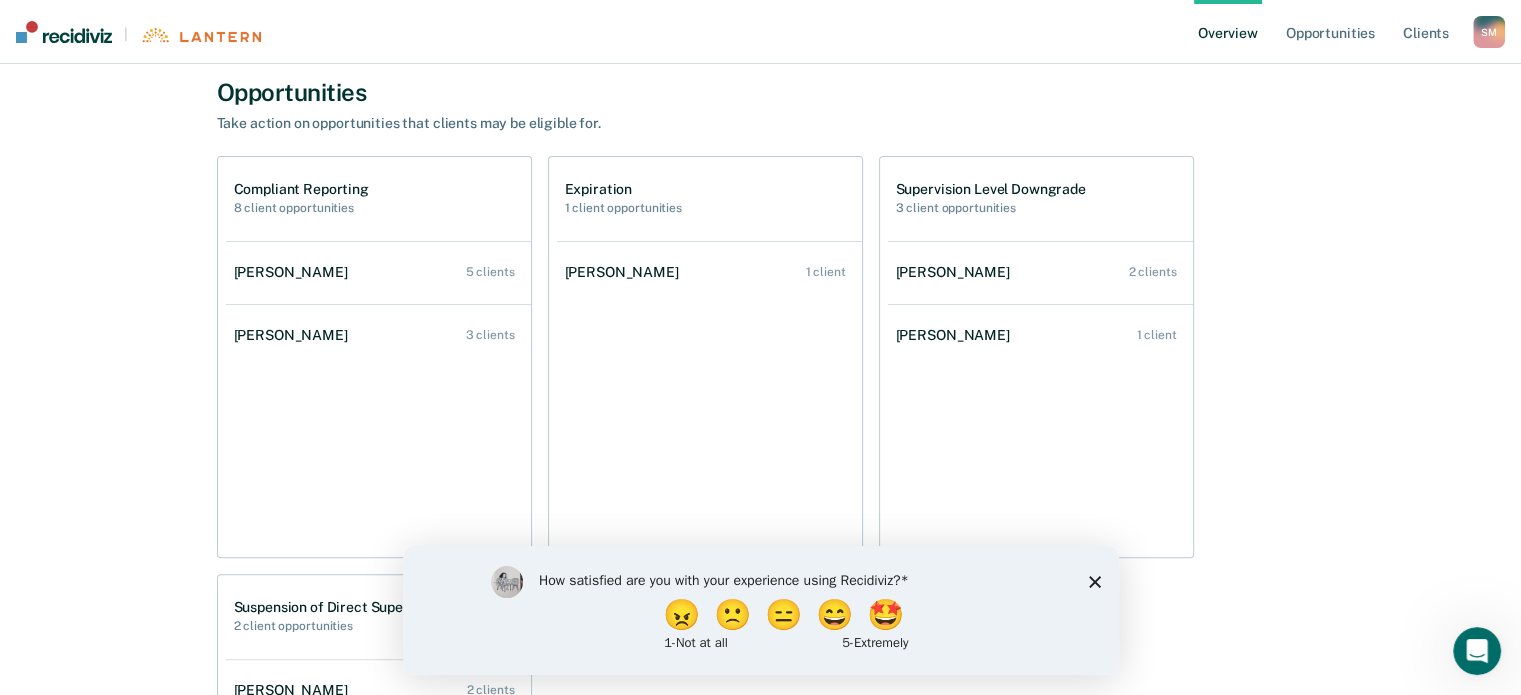 scroll, scrollTop: 320, scrollLeft: 0, axis: vertical 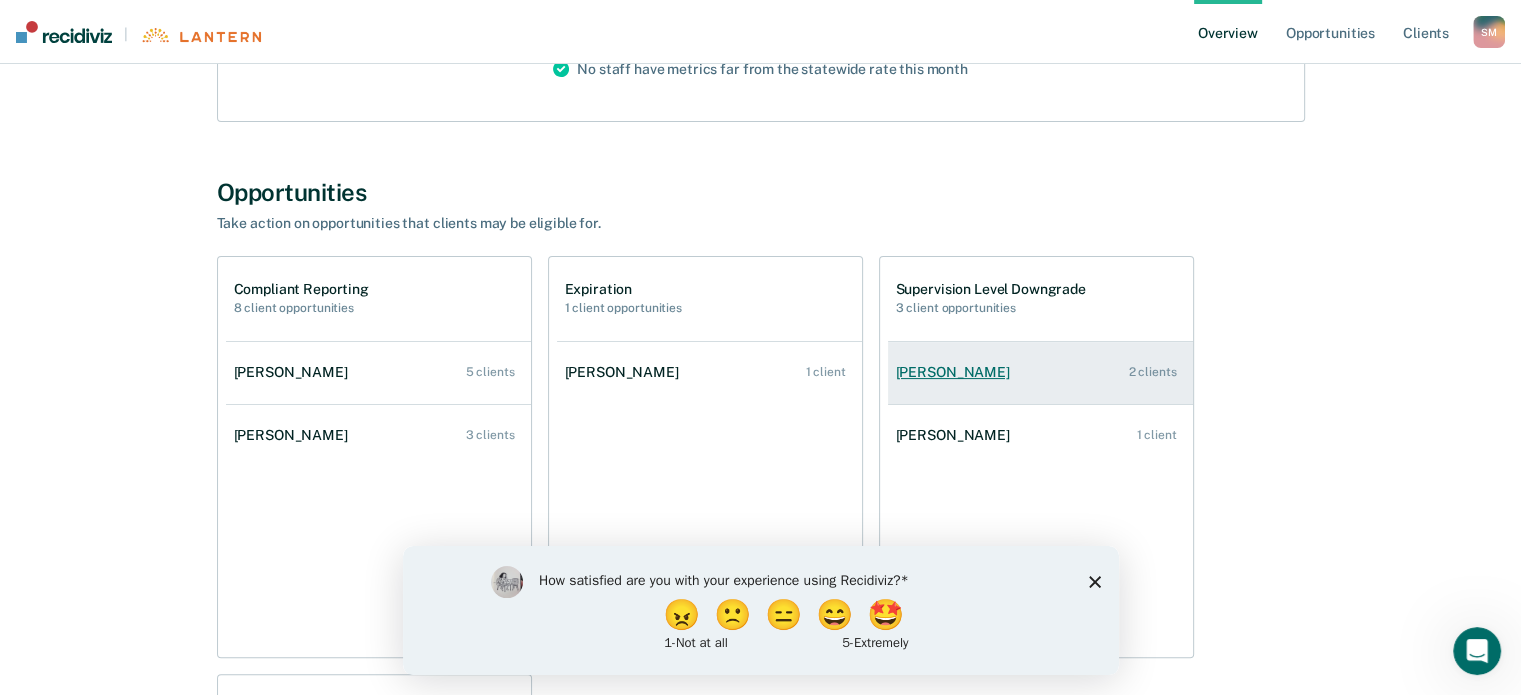 click on "2 clients" at bounding box center (1153, 372) 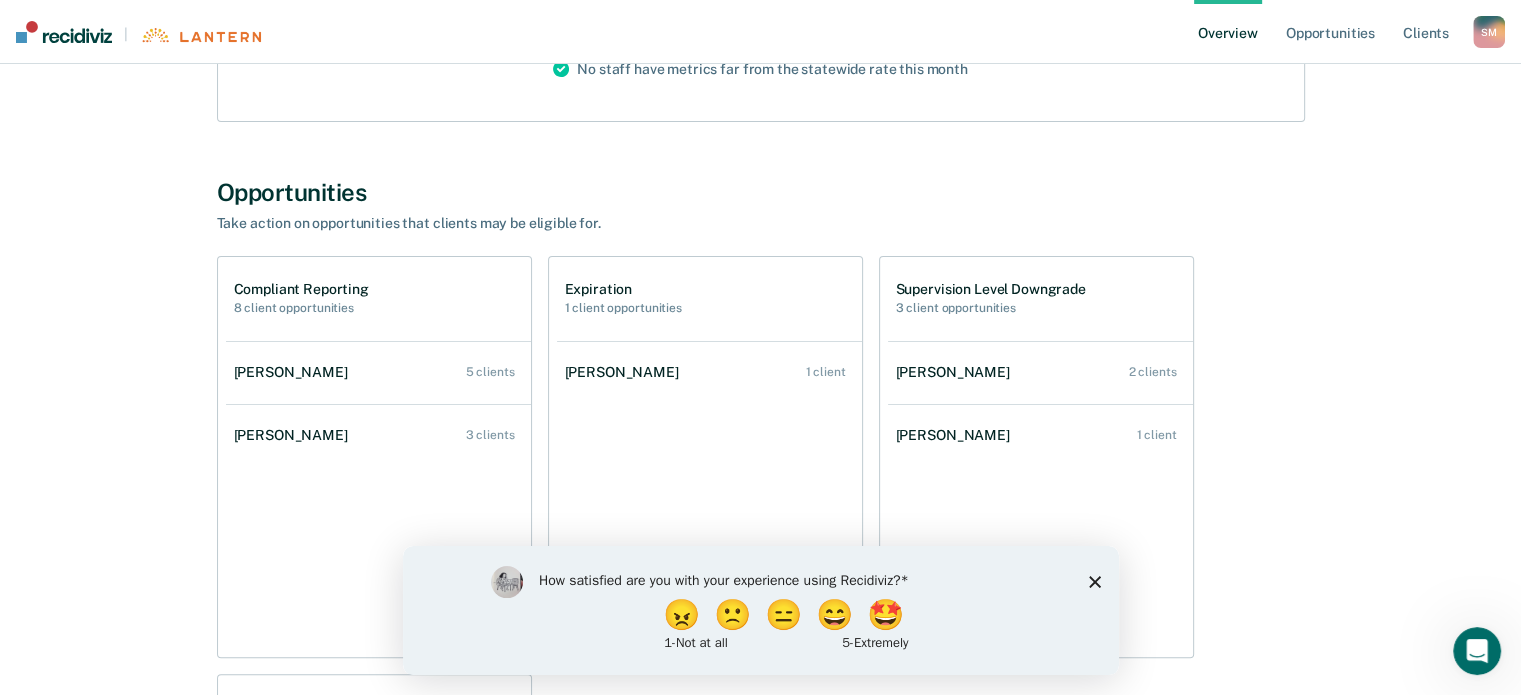 scroll, scrollTop: 0, scrollLeft: 0, axis: both 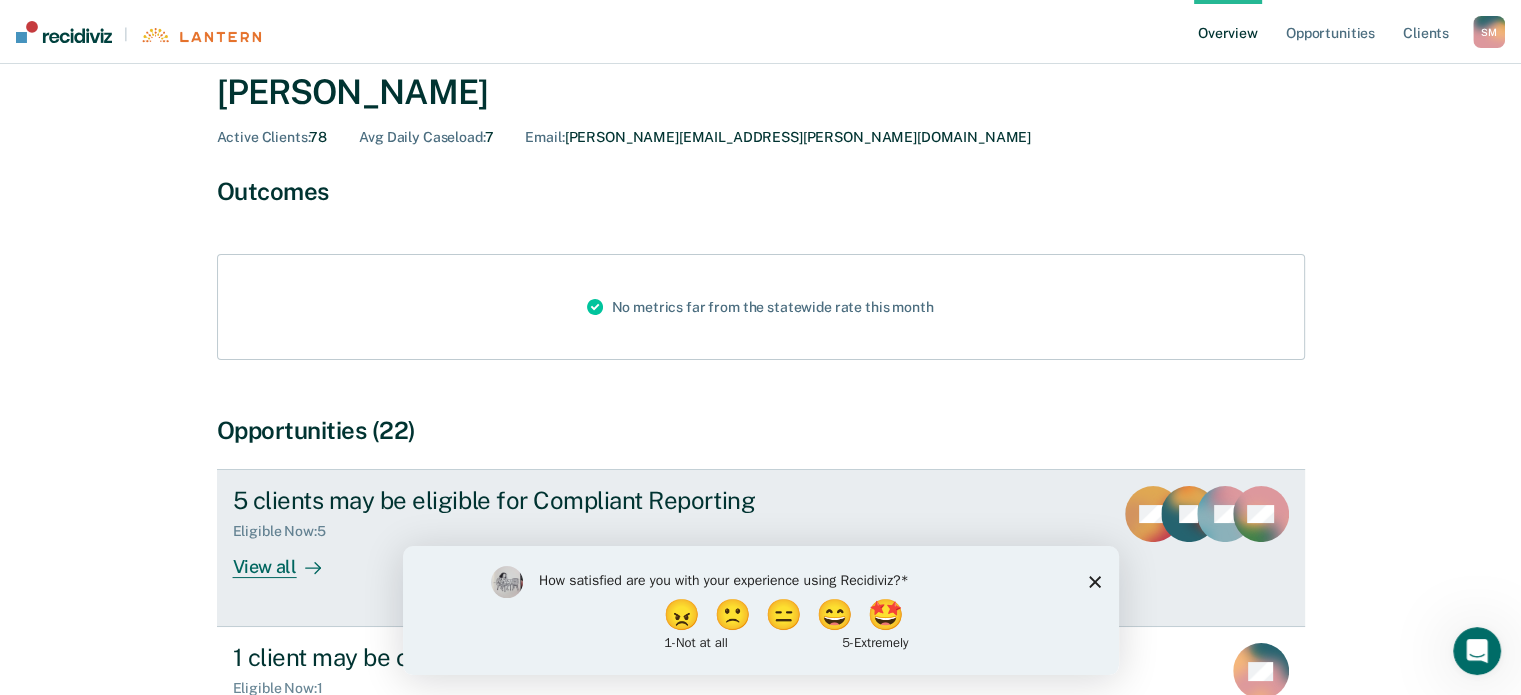 click on "Sandra Mcgril Overview / Emily Williams  Profile Emily Williams Active Clients :  78 Avg Daily Caseload :  7 Email :  Emily.Williams@tn.gov Outcomes No metrics far from the statewide rate this month Opportunities (22) 5 clients may be eligible for Compliant Reporting Eligible Now :  5 View all   DG JF JD + 2 1 client may be on or past their expiration date Eligible Now :  1 View all   BY 2 clients may be supervised at a higher level than their latest risk score Eligible Now :  2 View all   MR CS 14 clients may be eligible for Suspension of Direct Supervision Eligible Now :  2 Almost Eligible :  12 View all   GV MJ CT + 11" at bounding box center [761, 591] 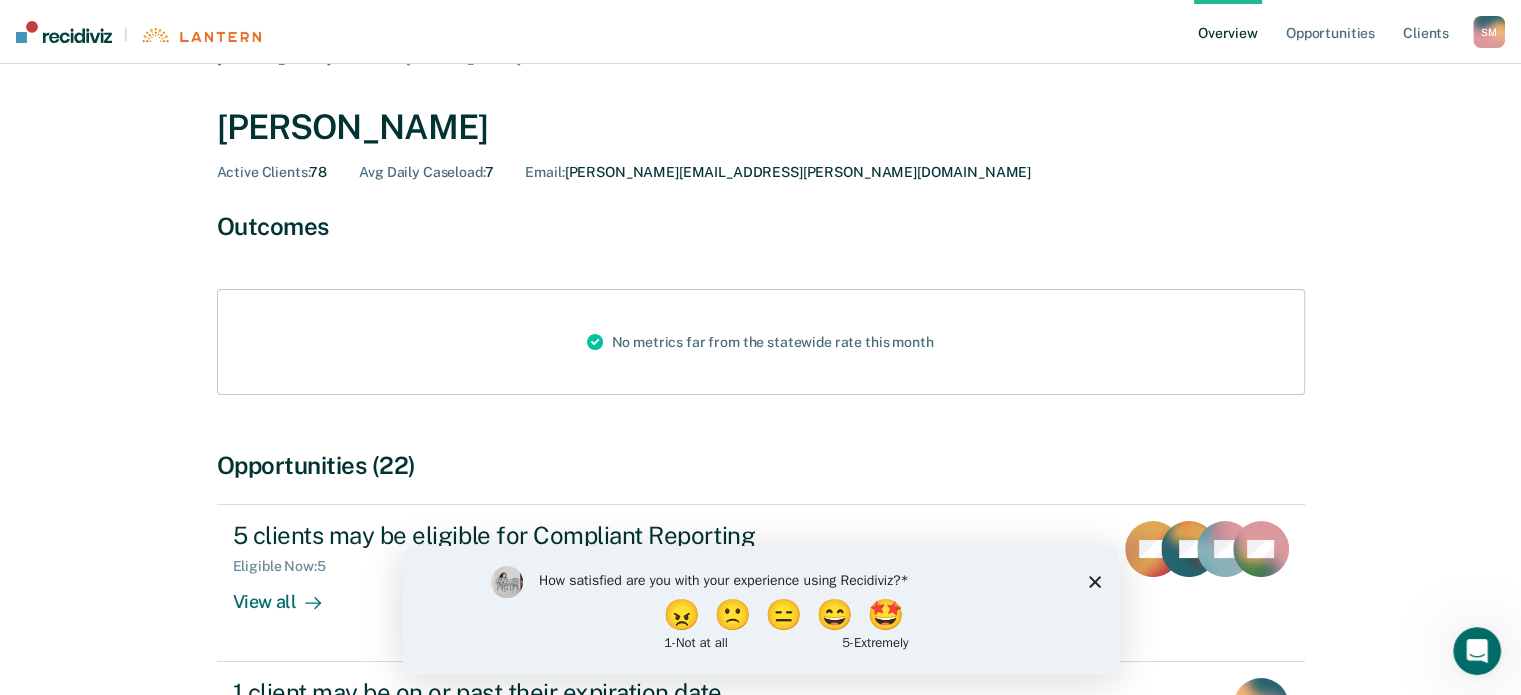 scroll, scrollTop: 0, scrollLeft: 0, axis: both 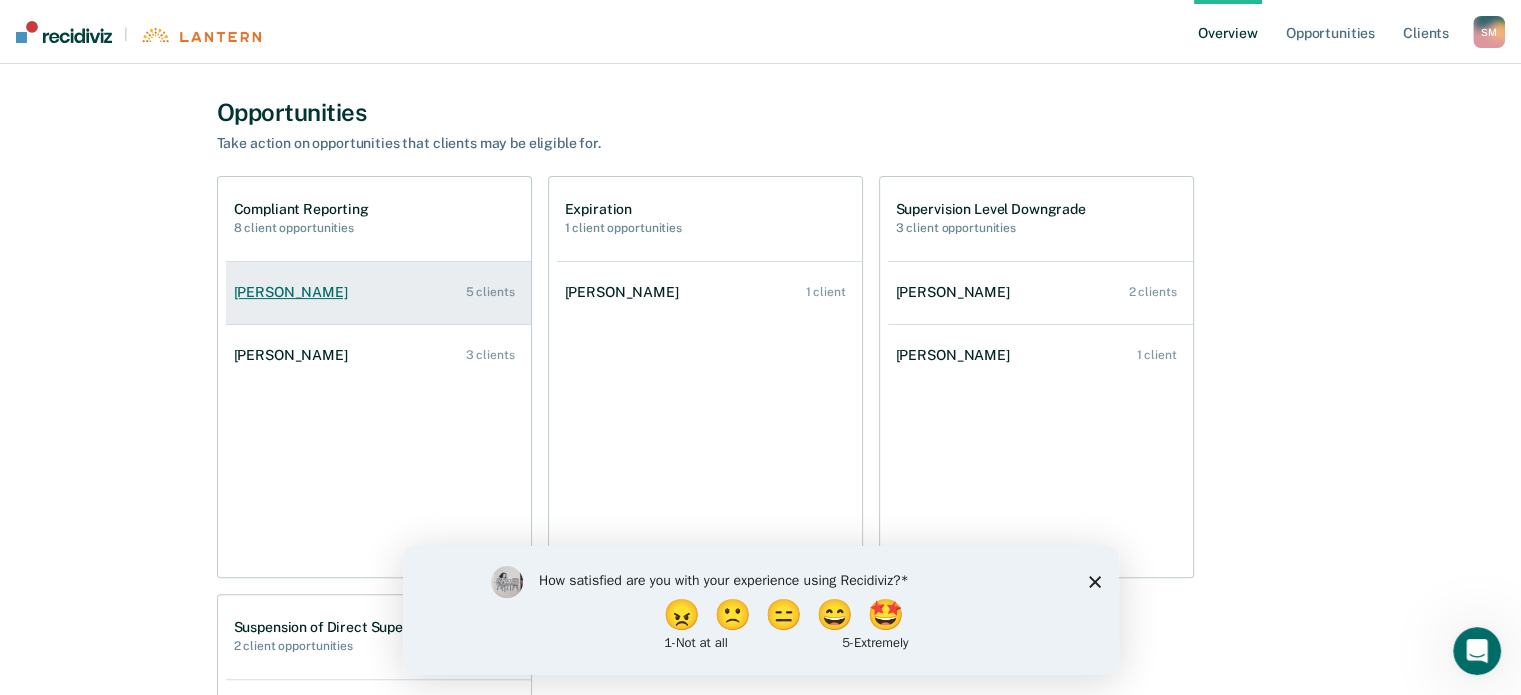click on "5 clients" at bounding box center [490, 292] 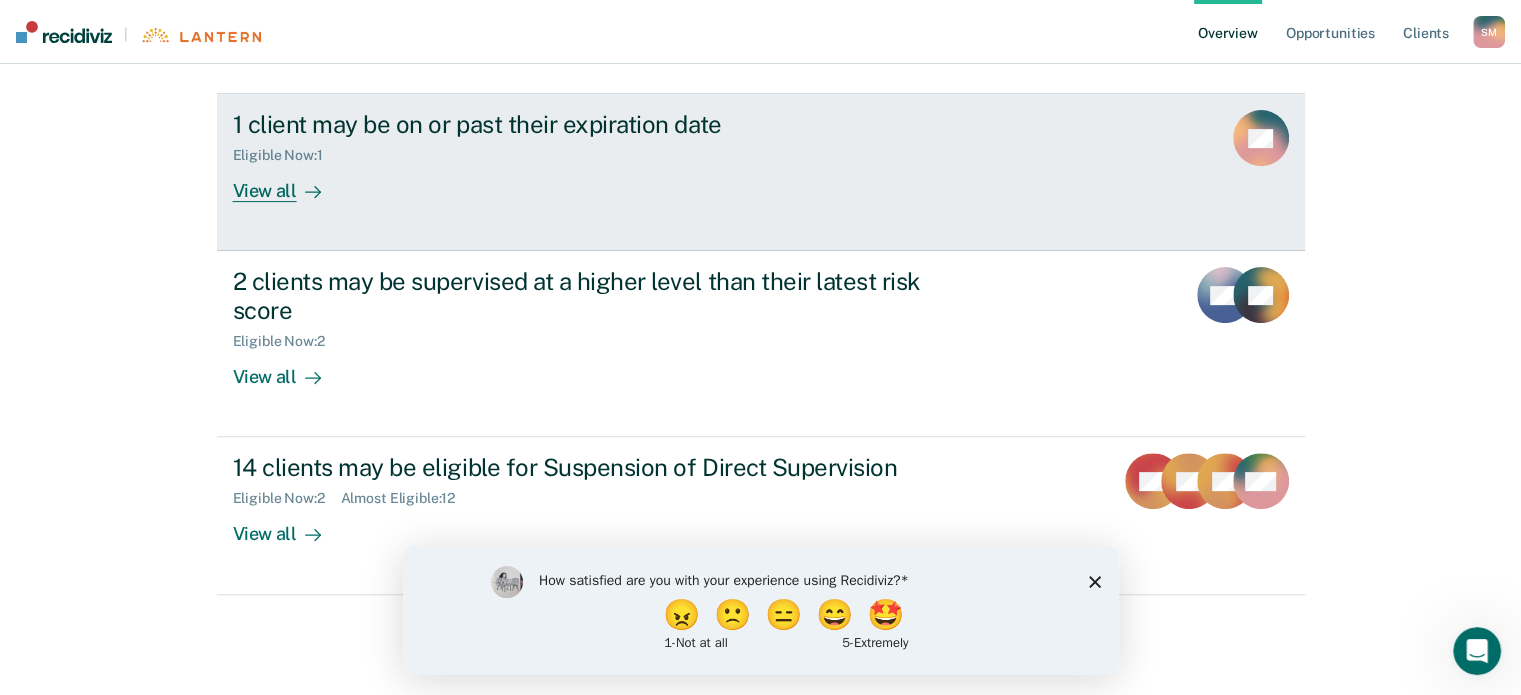 scroll, scrollTop: 608, scrollLeft: 0, axis: vertical 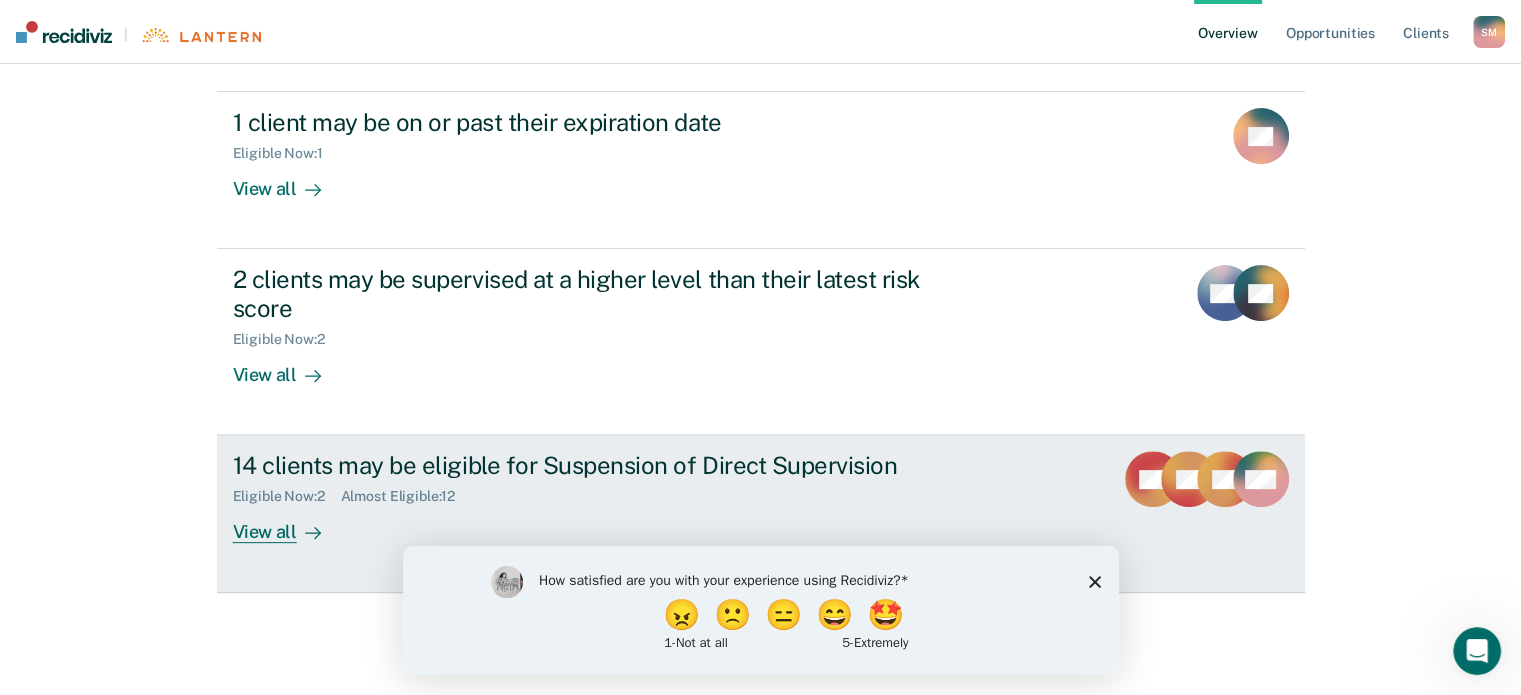 click on "View all" at bounding box center (289, 524) 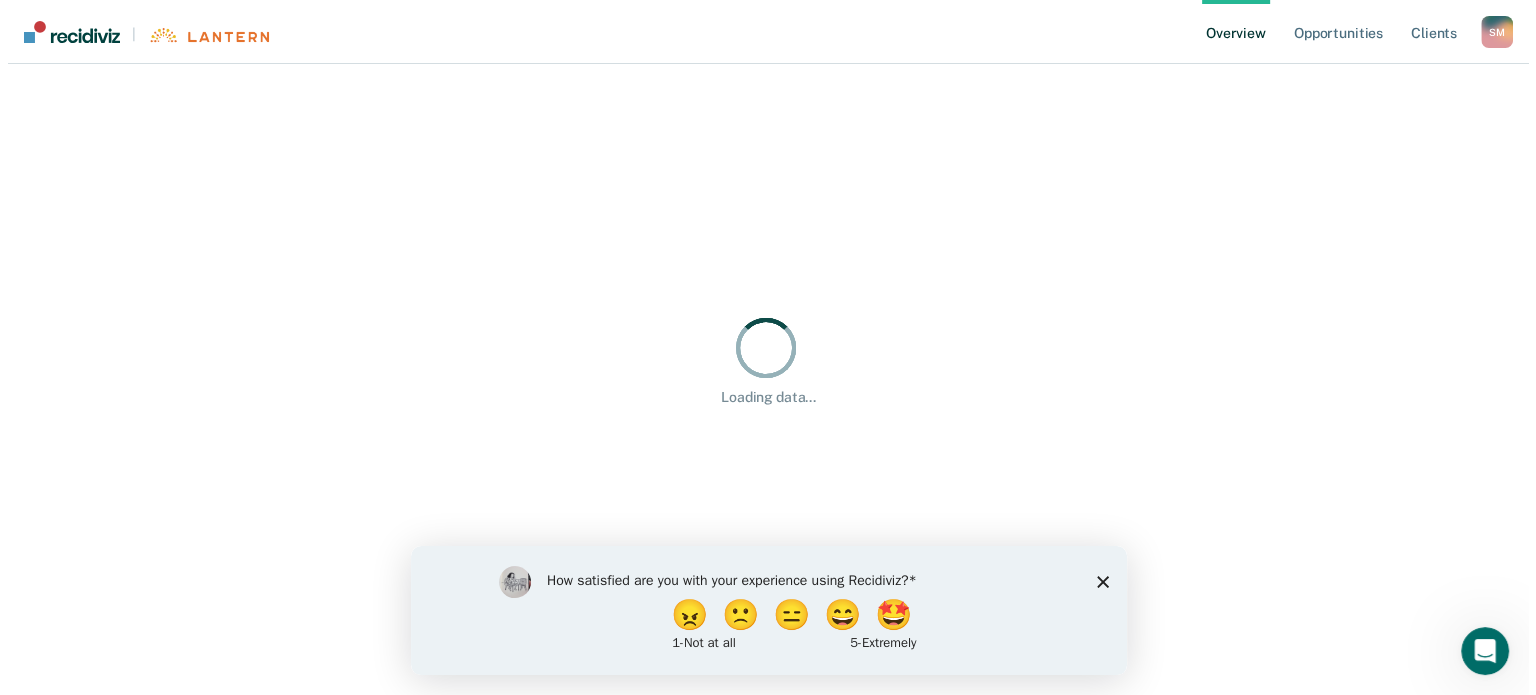 scroll, scrollTop: 0, scrollLeft: 0, axis: both 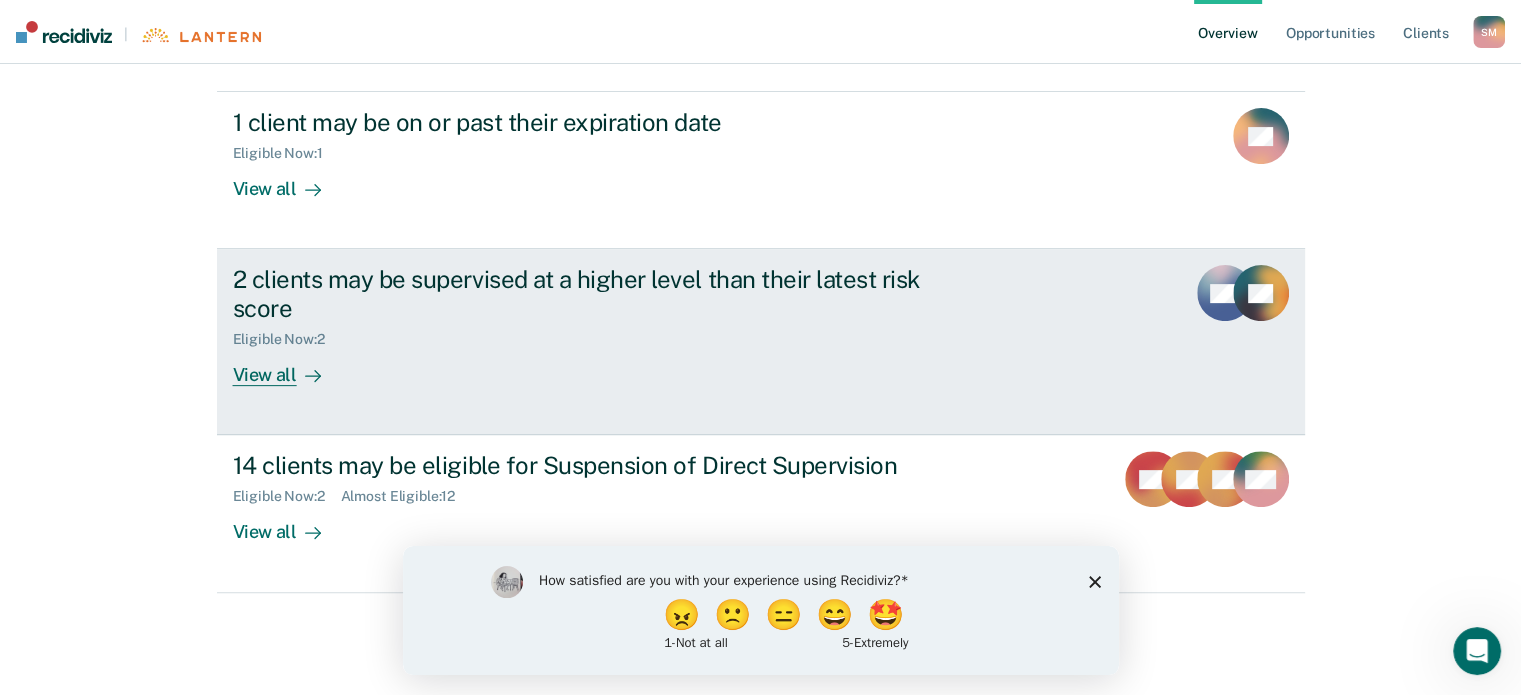 click on "View all" at bounding box center [289, 367] 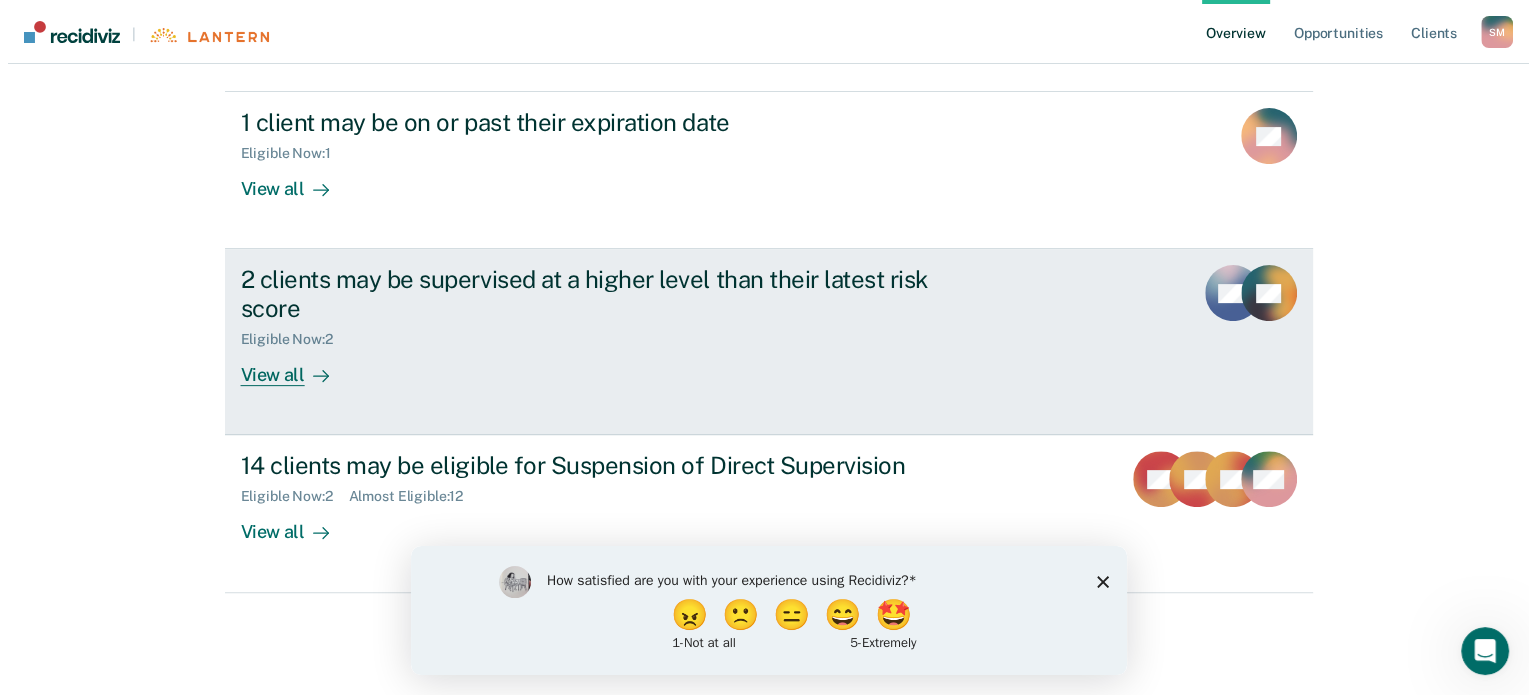 scroll, scrollTop: 0, scrollLeft: 0, axis: both 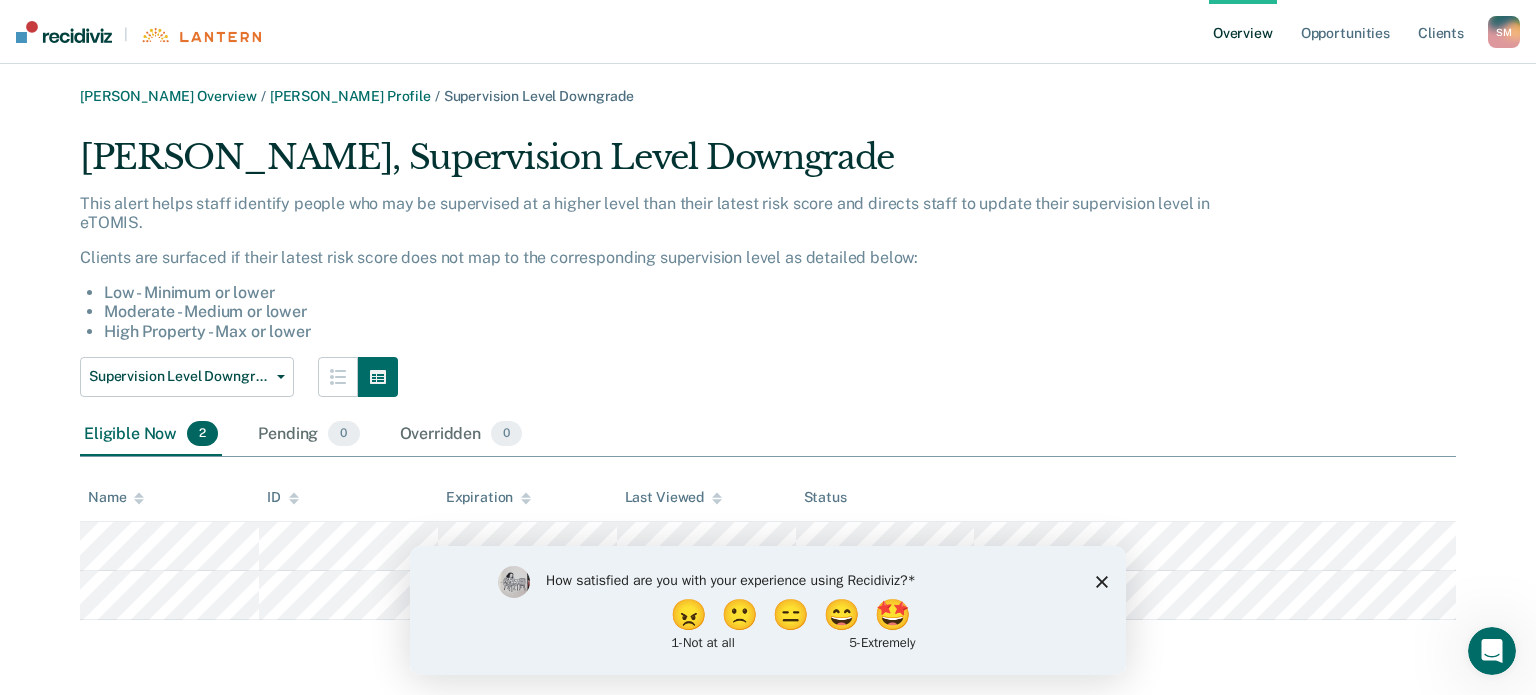click on "How satisfied are you with your experience using Recidiviz? 😠 🙁 😑 😄 🤩 1  -  Not at all 5  -  Extremely" at bounding box center (768, 609) 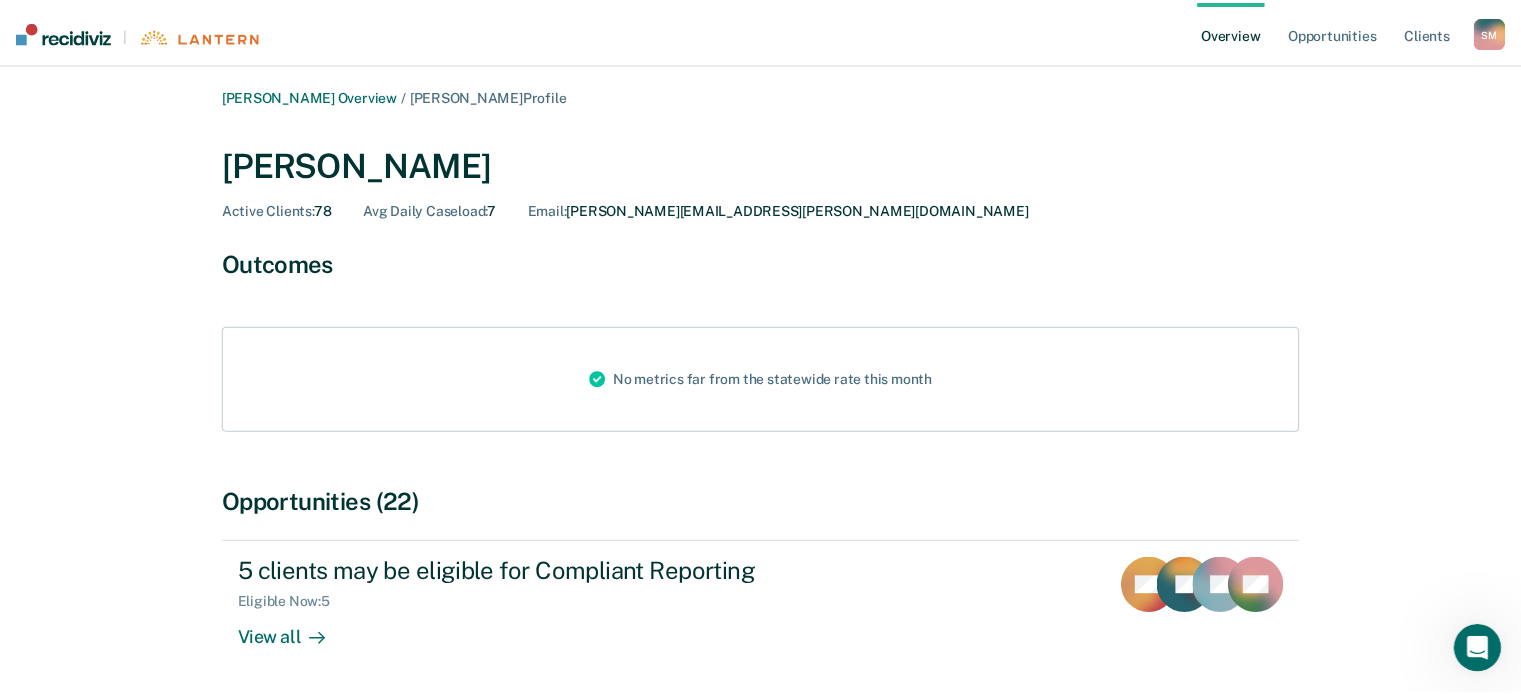 scroll, scrollTop: 608, scrollLeft: 0, axis: vertical 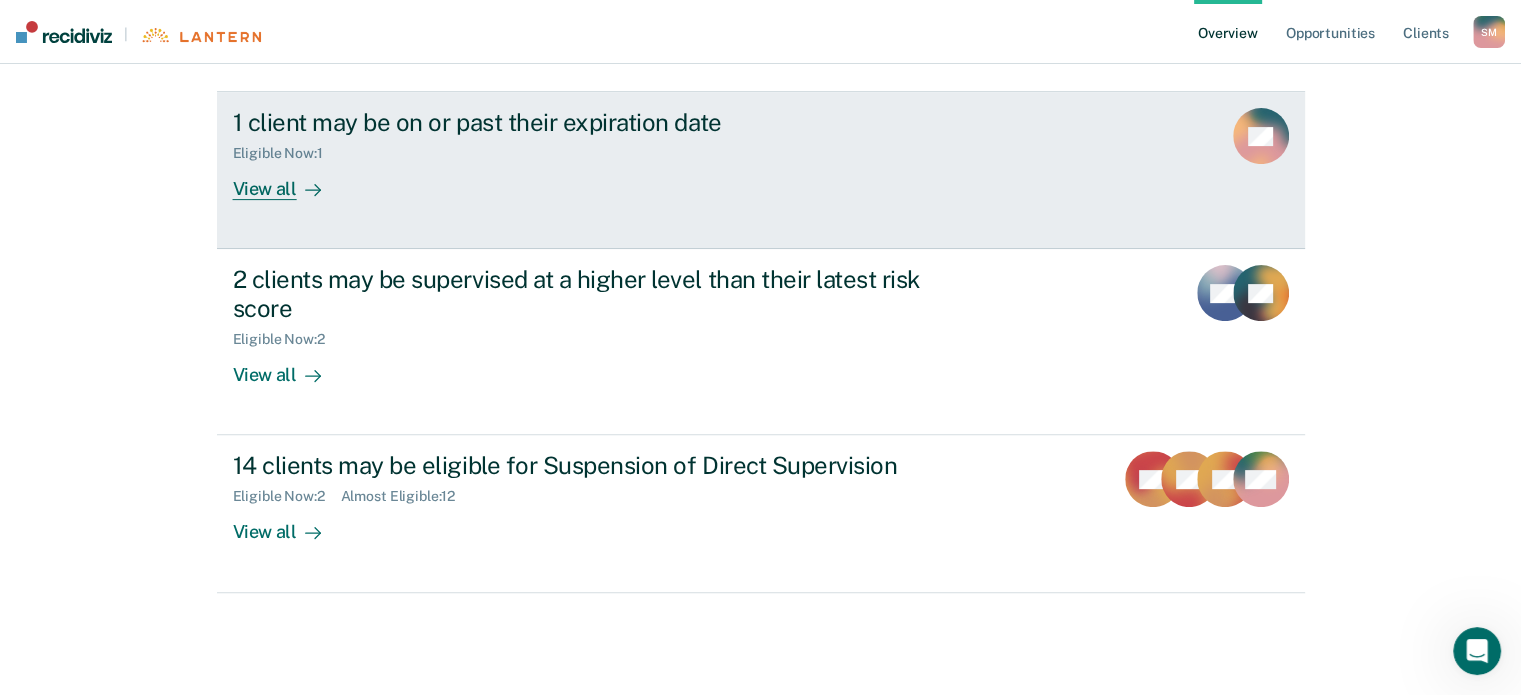 click on "View all" at bounding box center [289, 181] 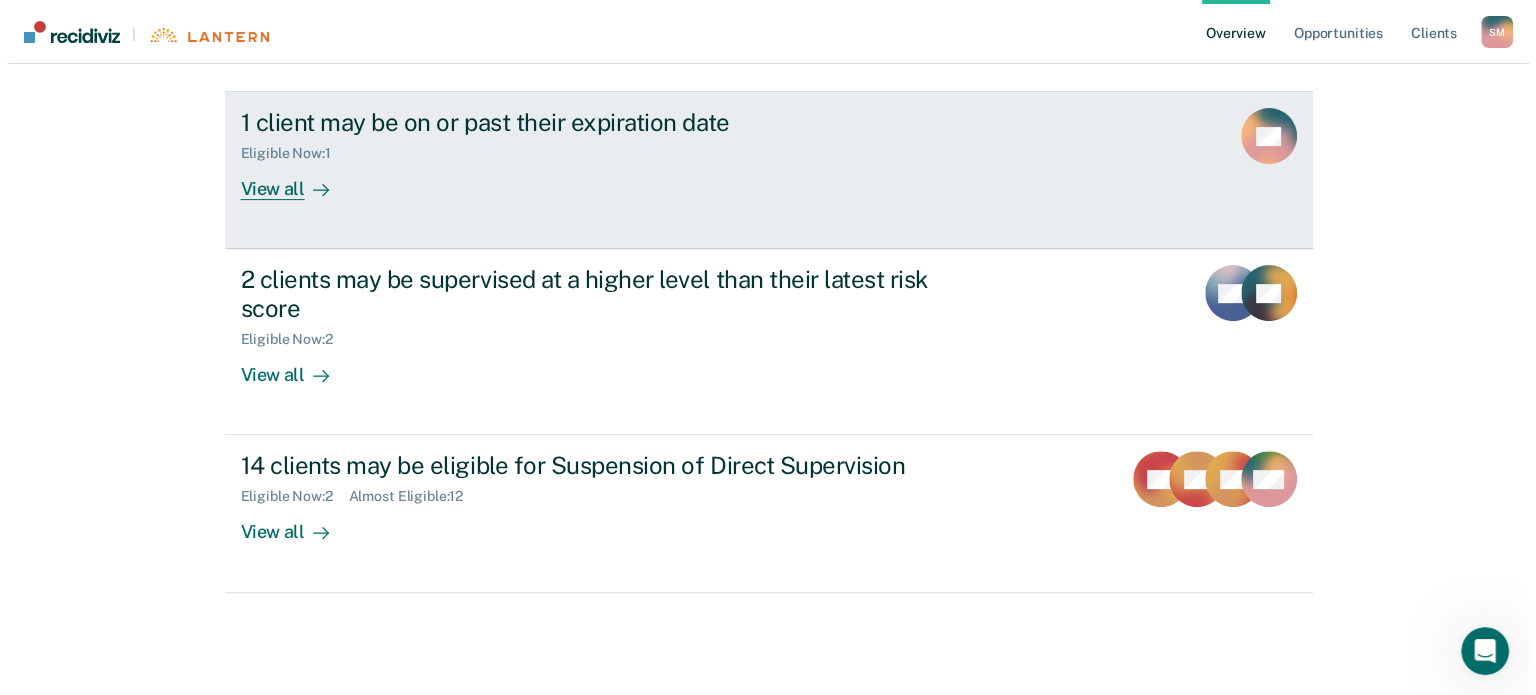 scroll, scrollTop: 0, scrollLeft: 0, axis: both 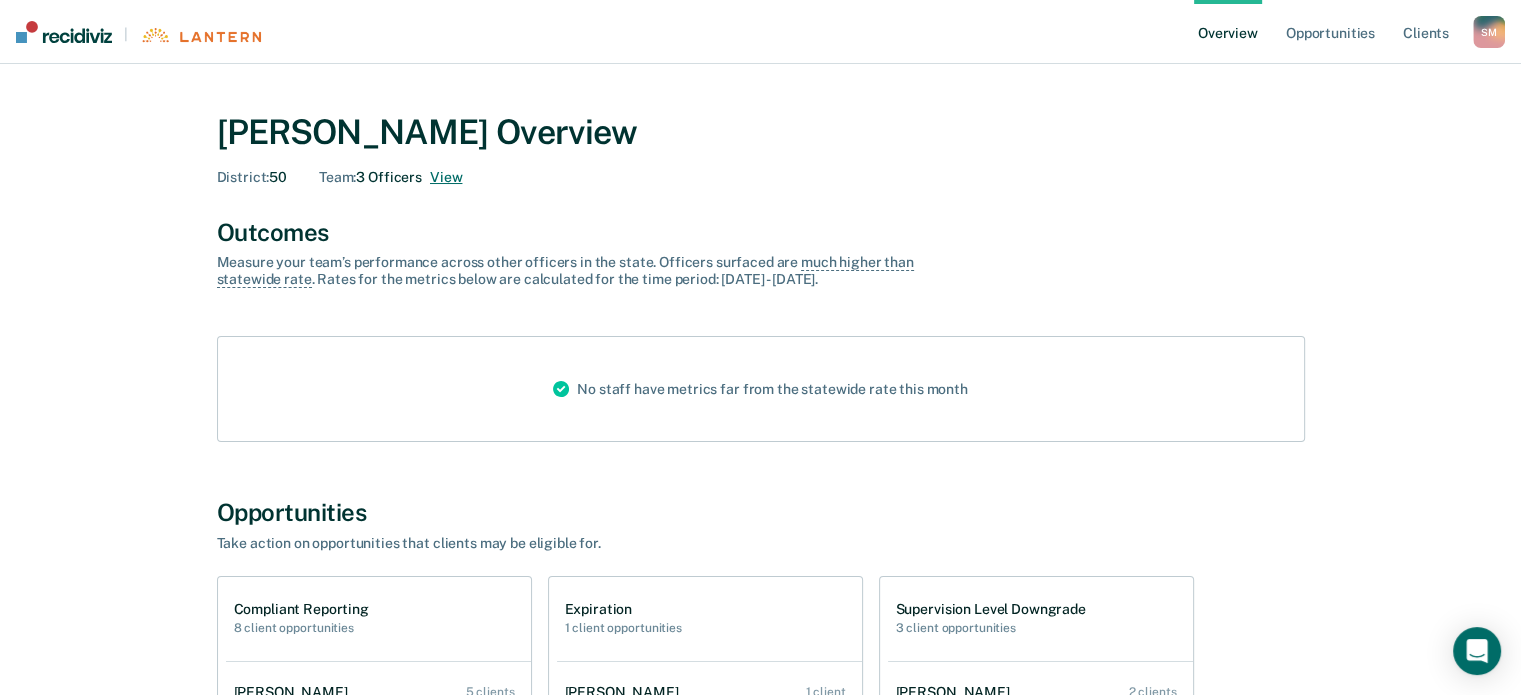 click on "View" at bounding box center [446, 177] 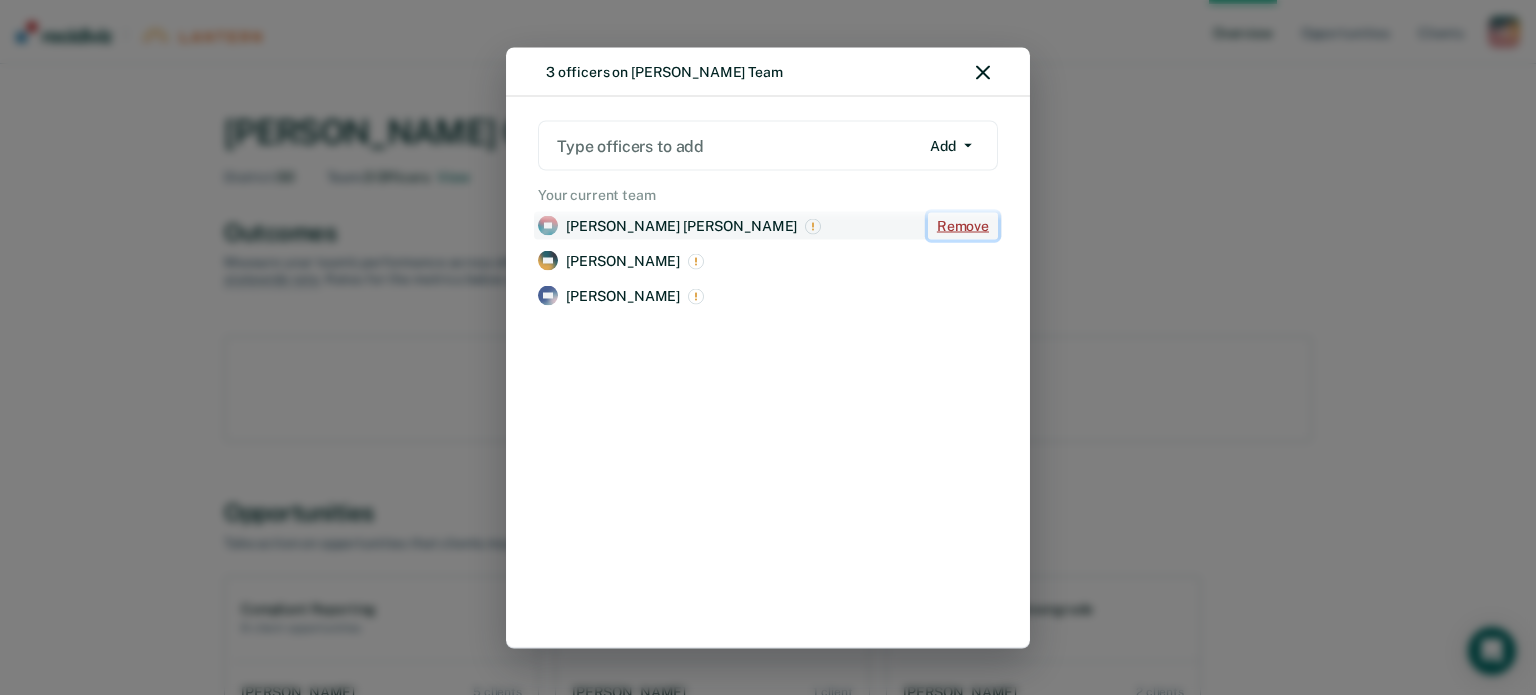 click on "Remove" at bounding box center [963, 225] 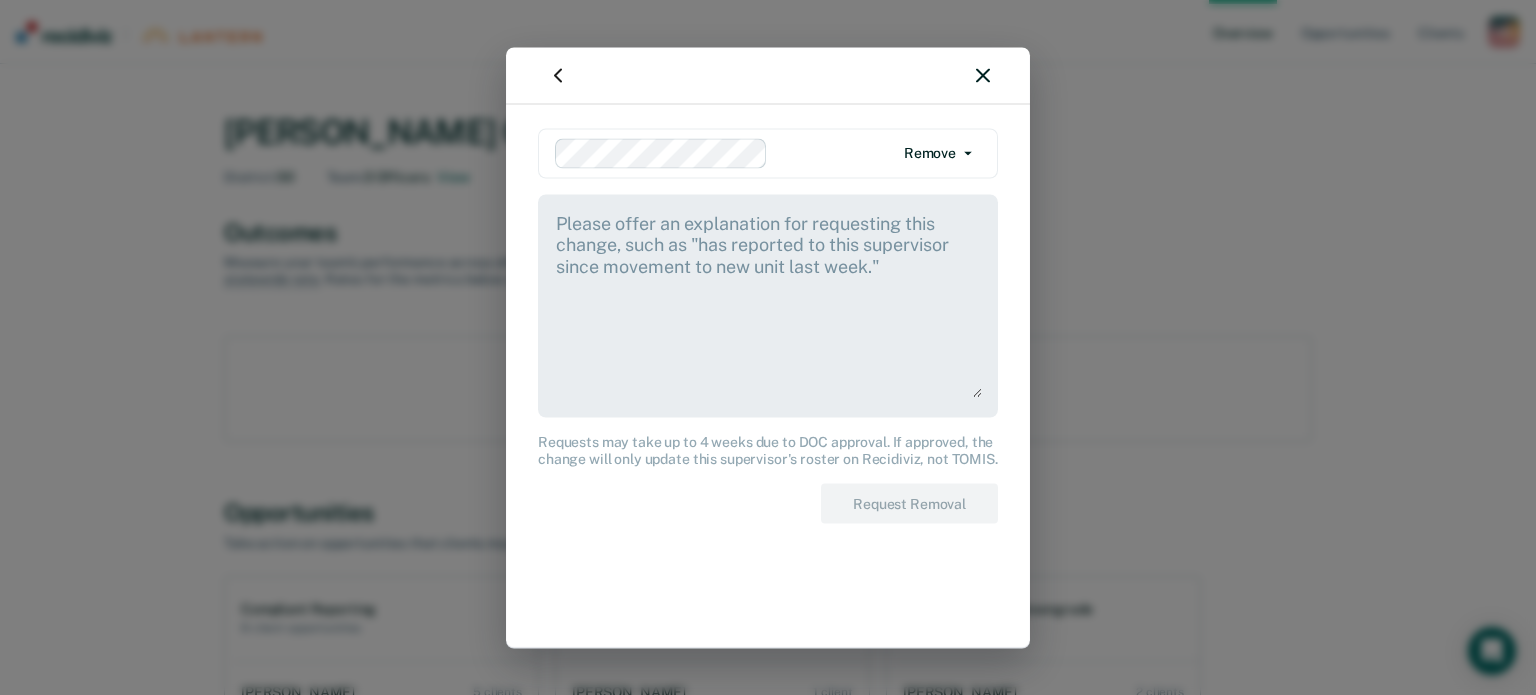 click on "Remove" at bounding box center [938, 153] 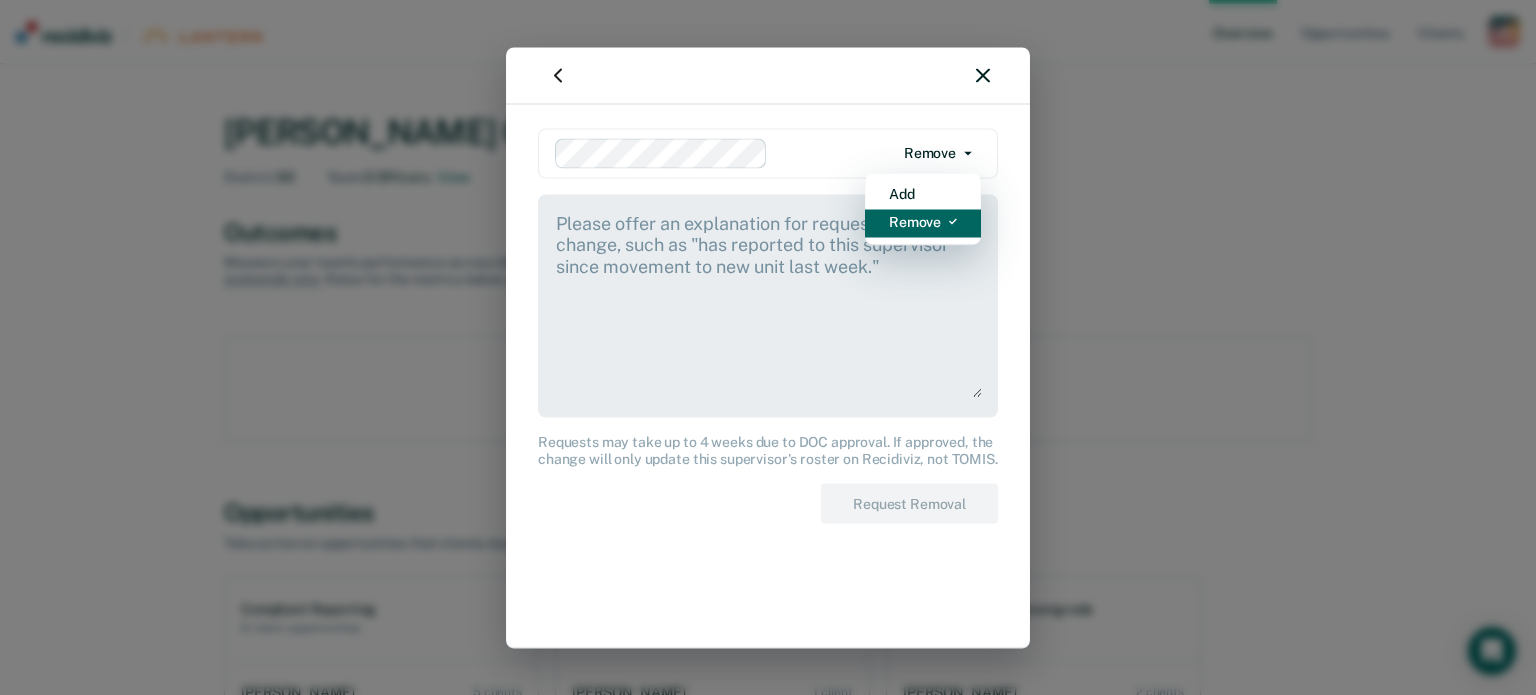 click on "Remove" at bounding box center [923, 223] 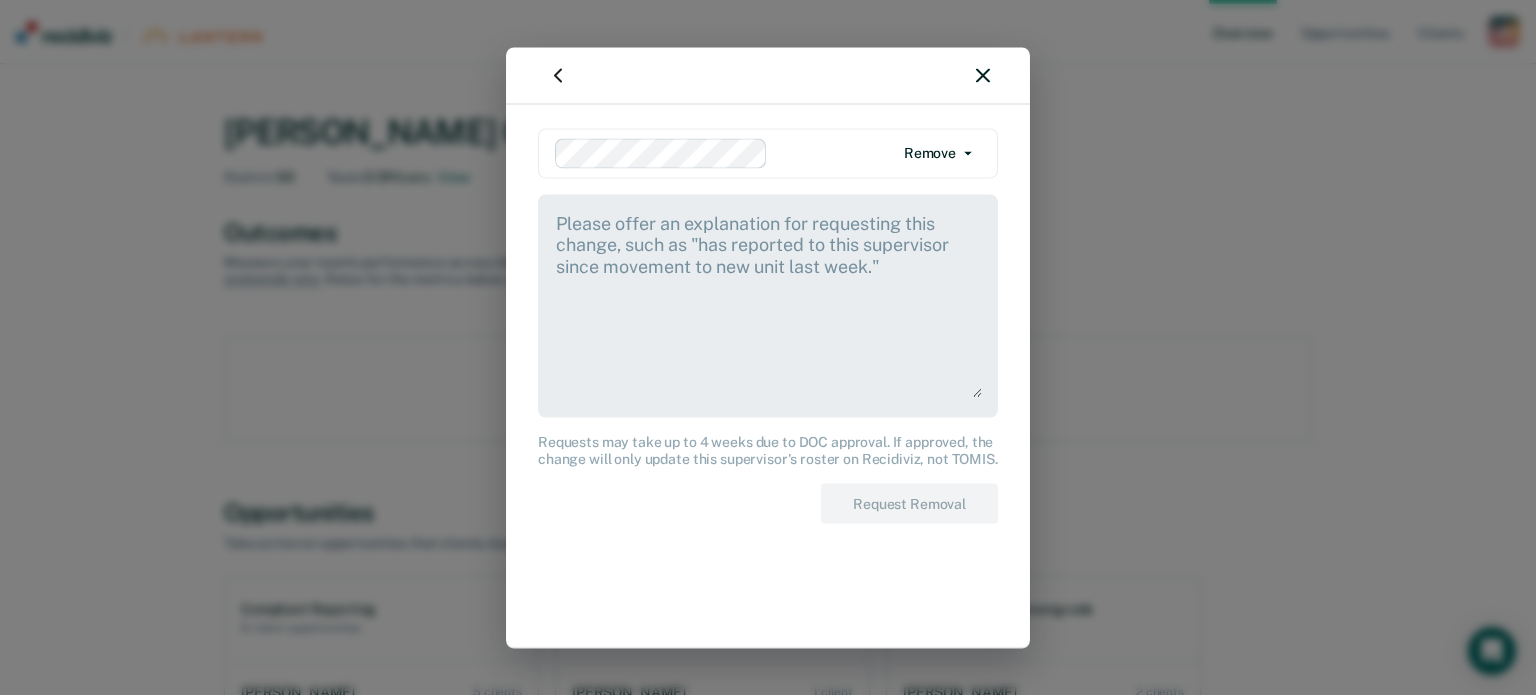 click at bounding box center (768, 75) 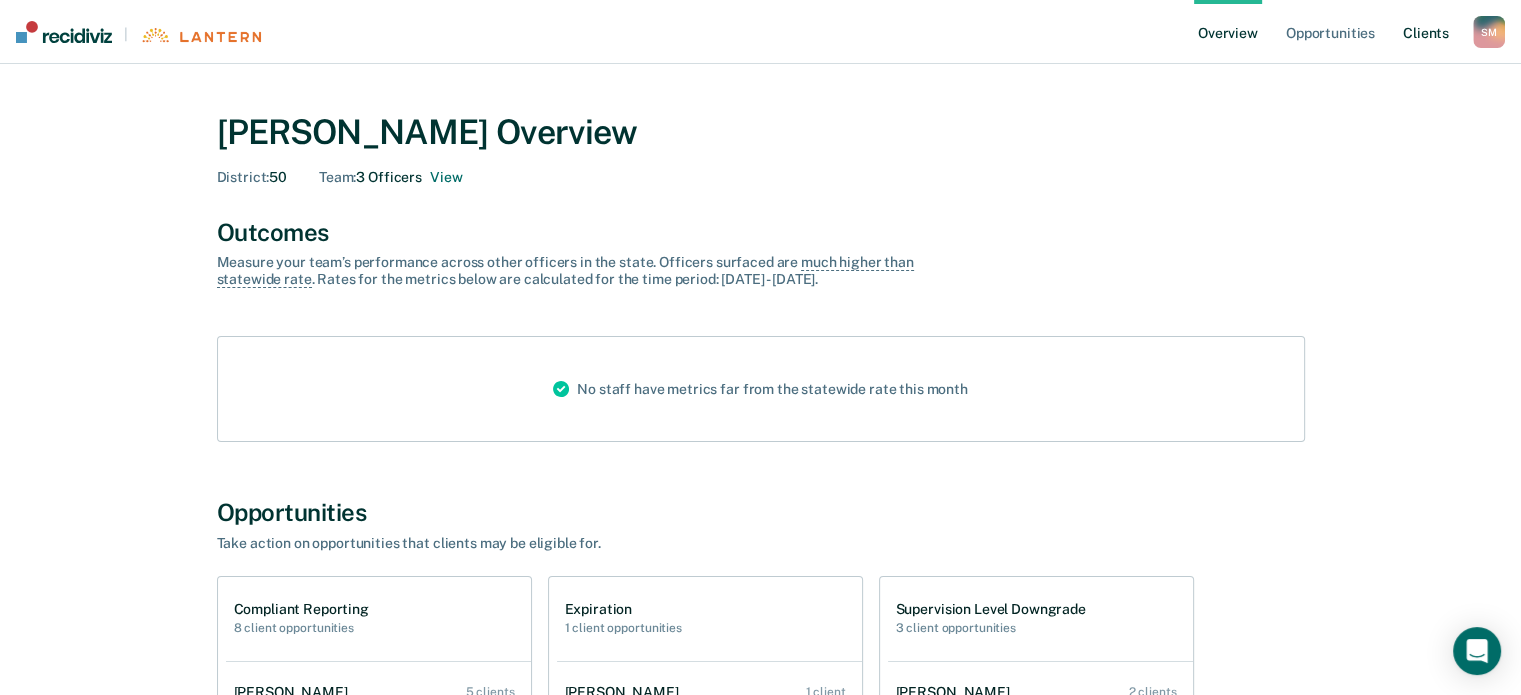 click on "Client s" at bounding box center [1426, 32] 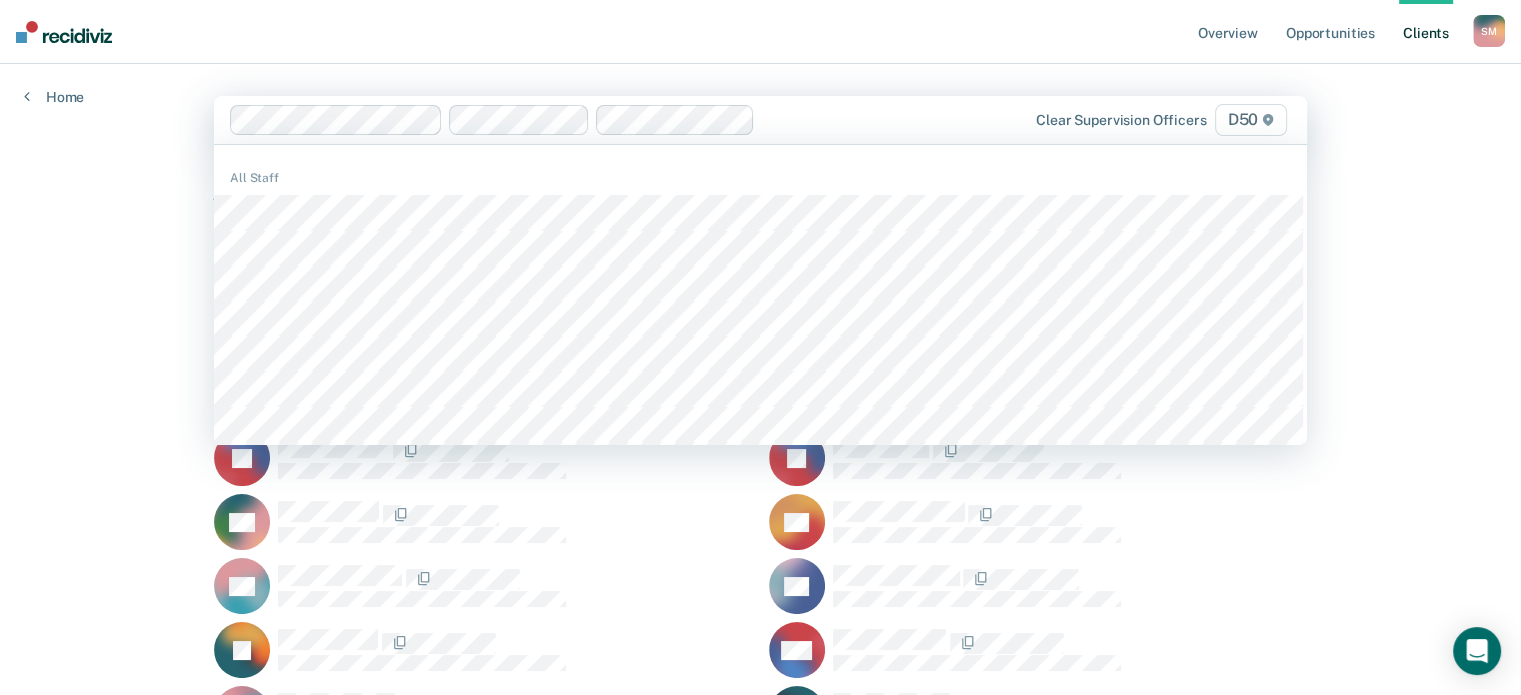 click at bounding box center [867, 119] 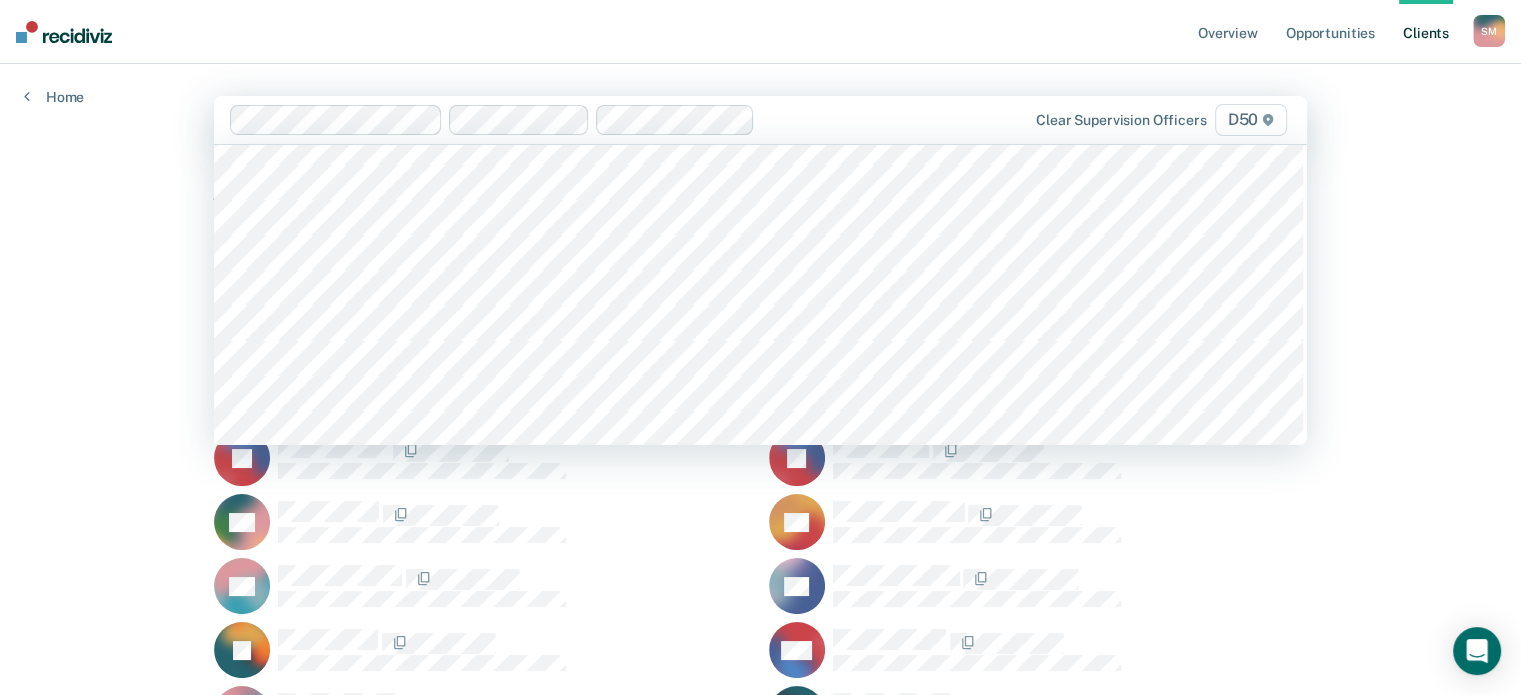 scroll, scrollTop: 1000, scrollLeft: 0, axis: vertical 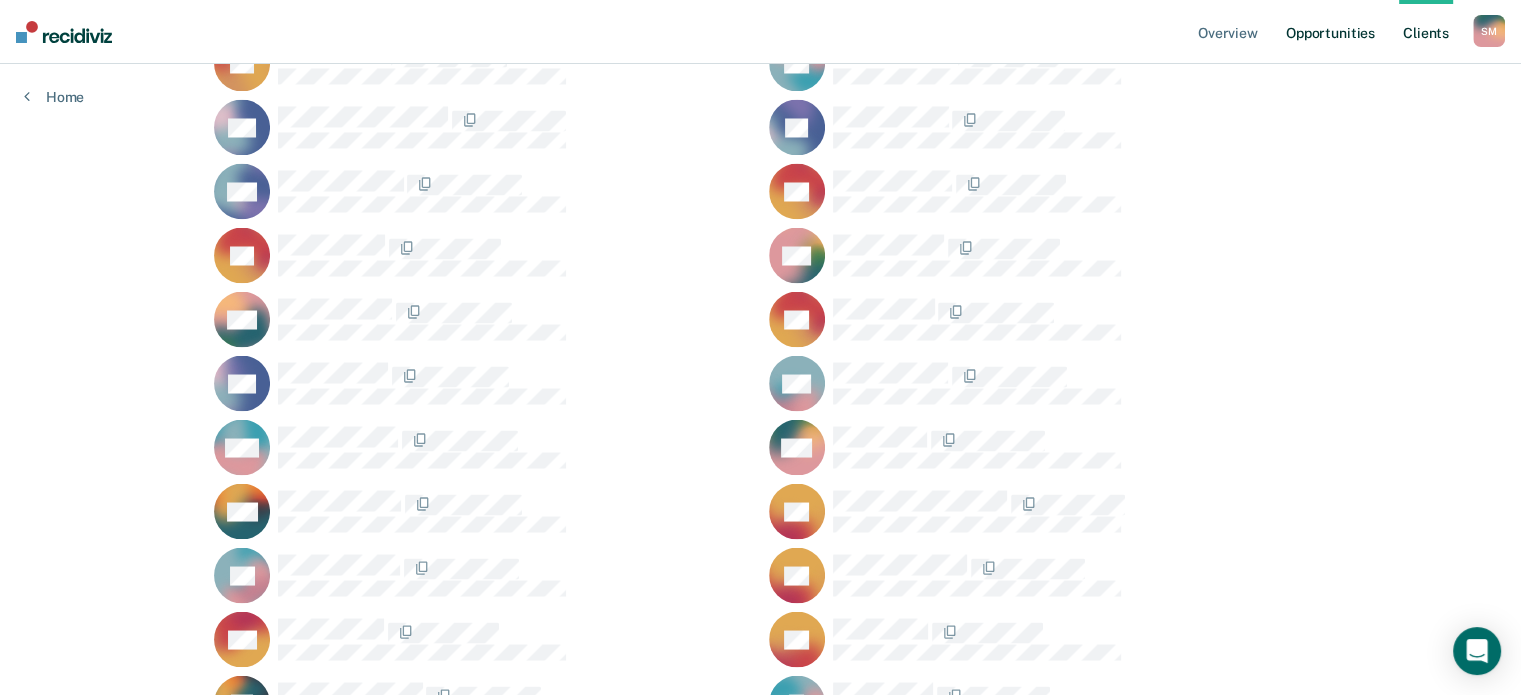 click on "Opportunities" at bounding box center (1330, 32) 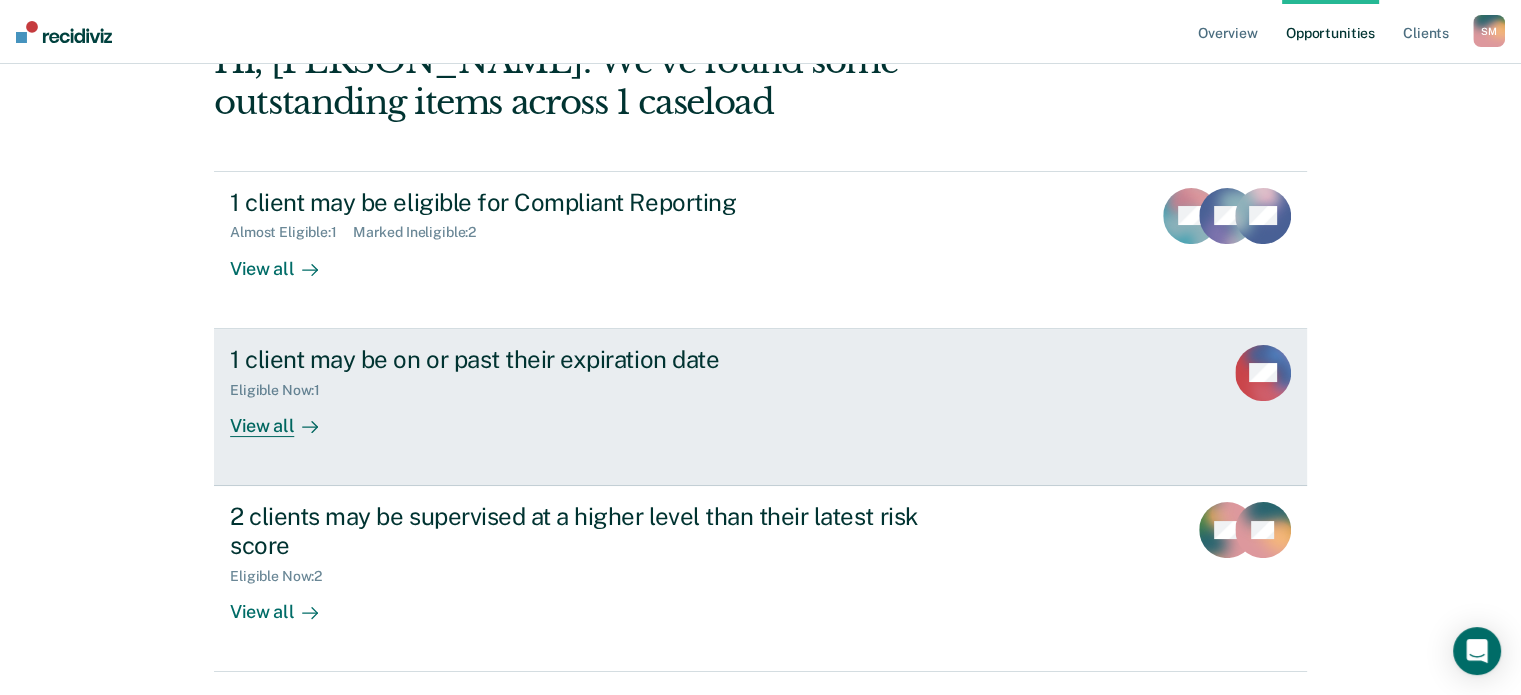 scroll, scrollTop: 84, scrollLeft: 0, axis: vertical 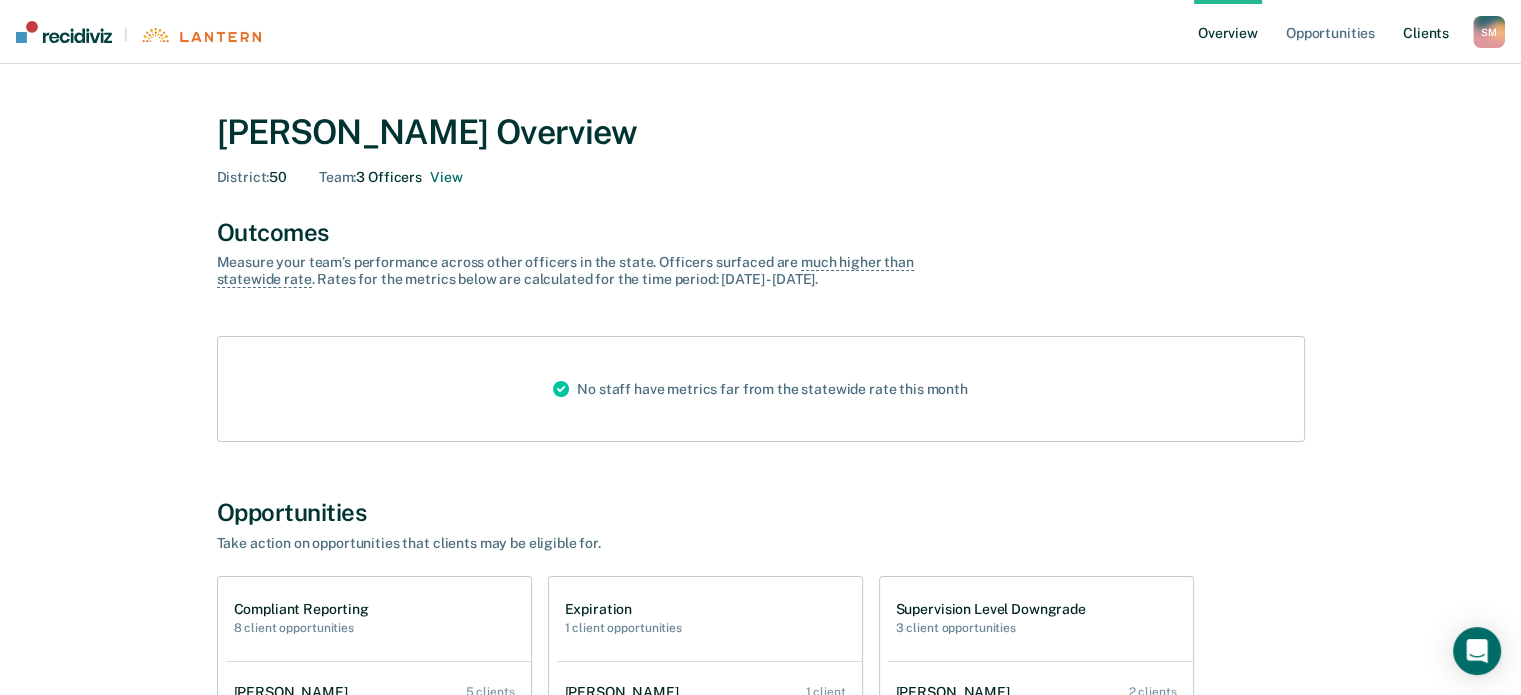 click on "Client s" at bounding box center [1426, 32] 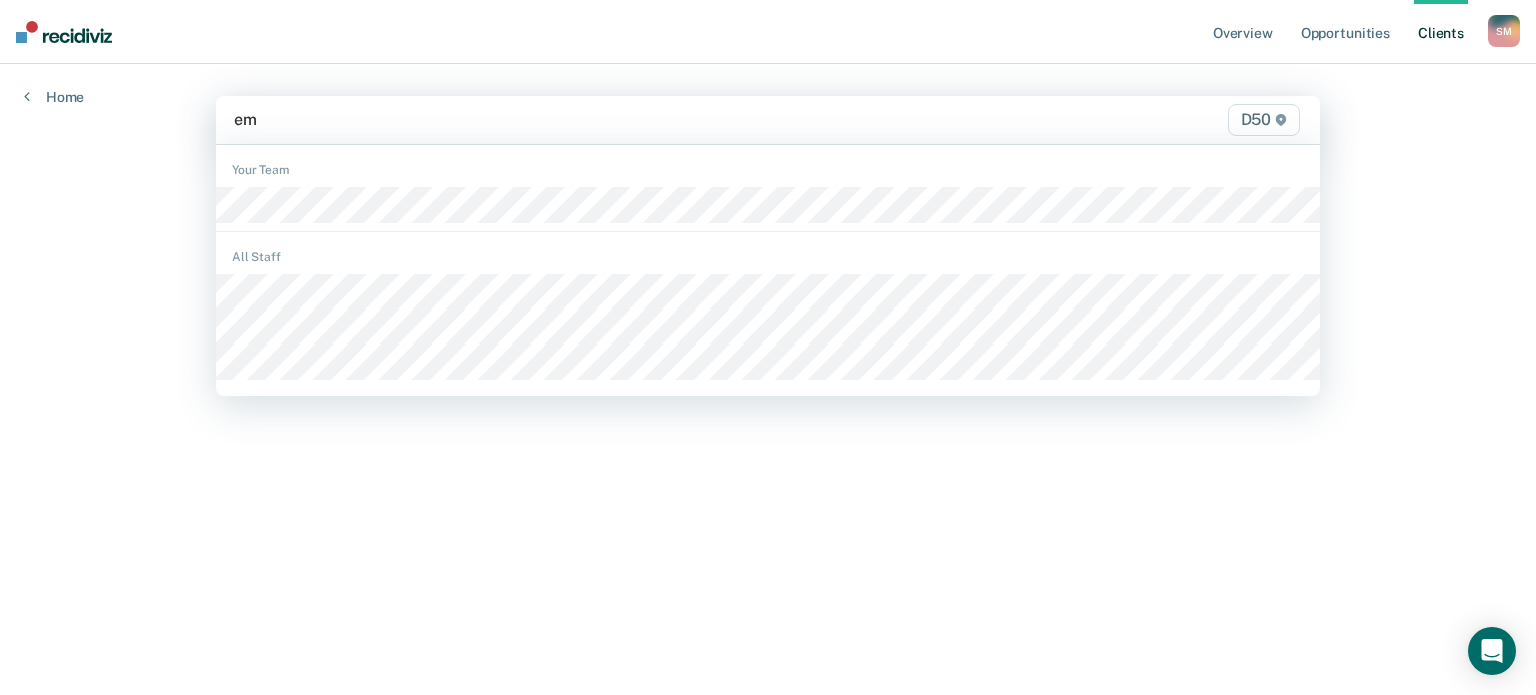 type on "emi" 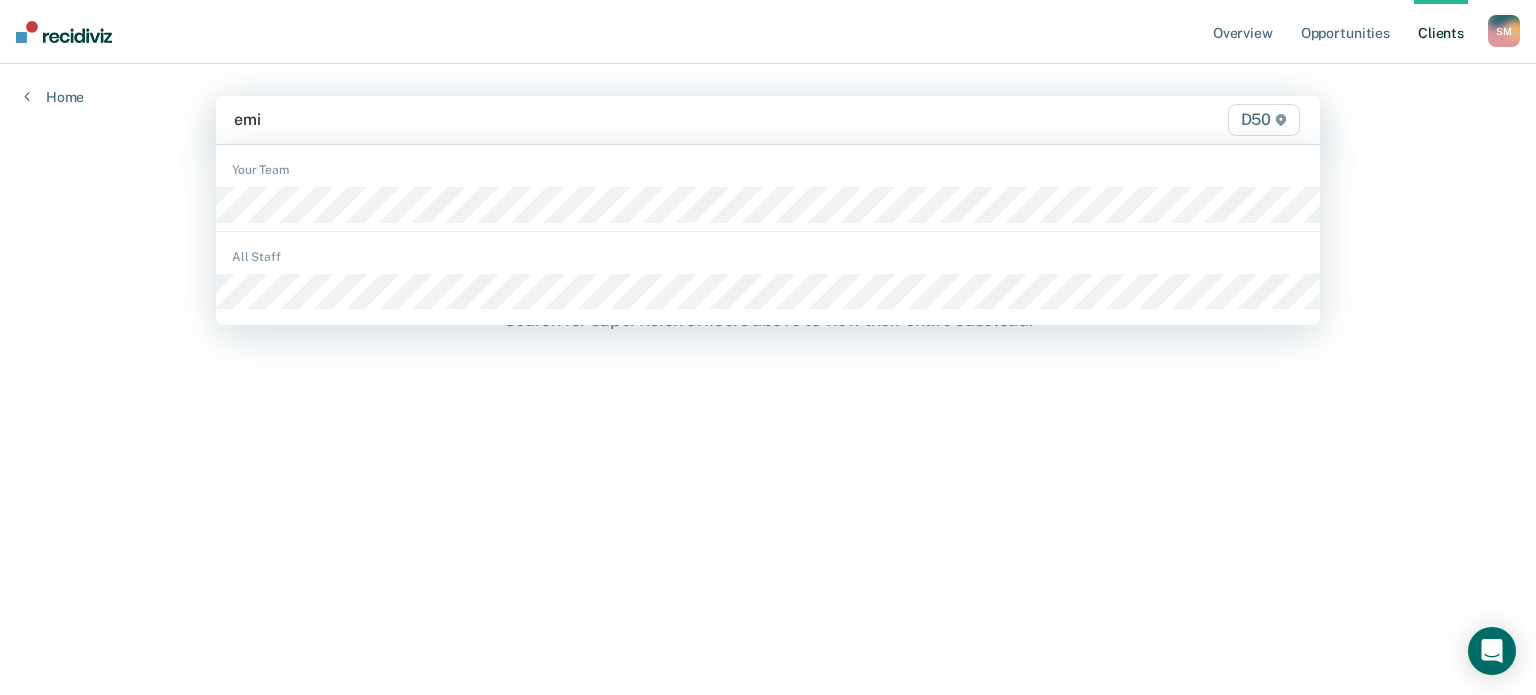 type 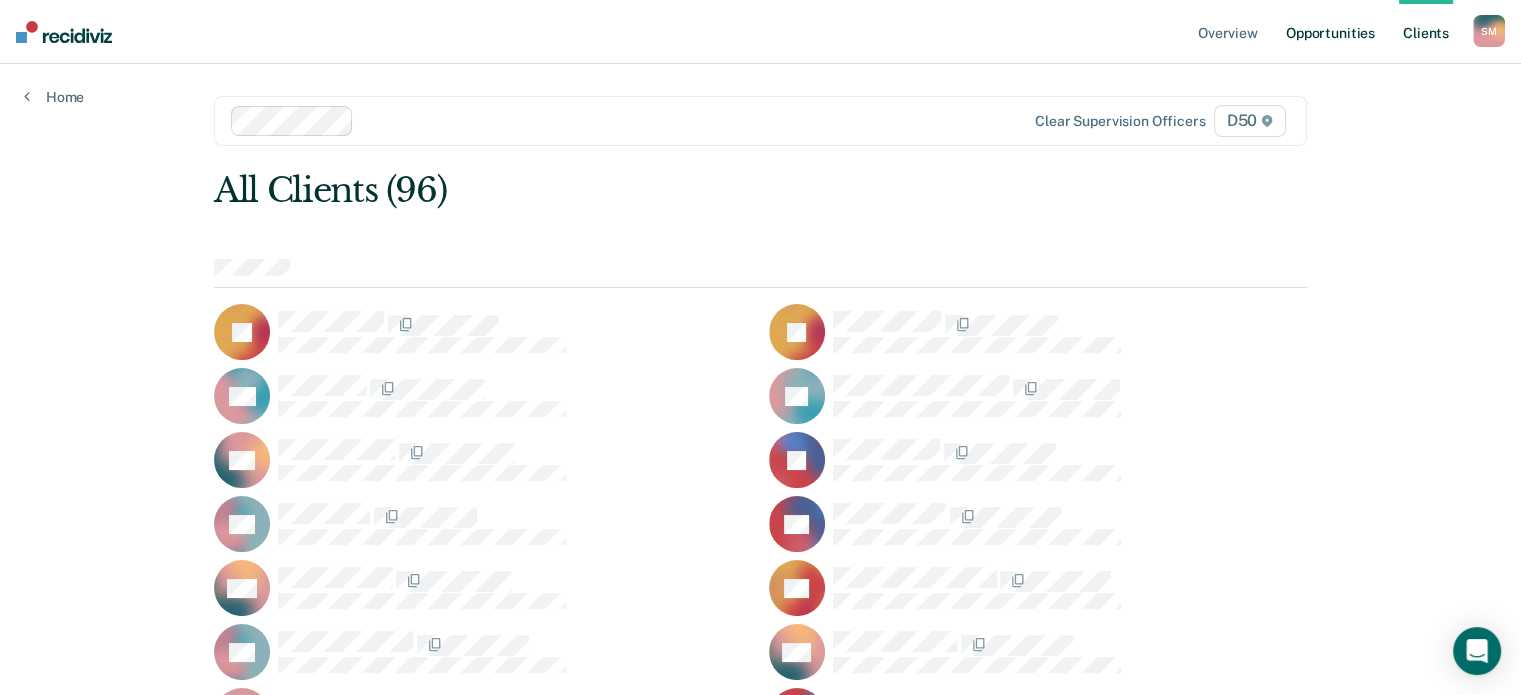 click on "Opportunities" at bounding box center (1330, 32) 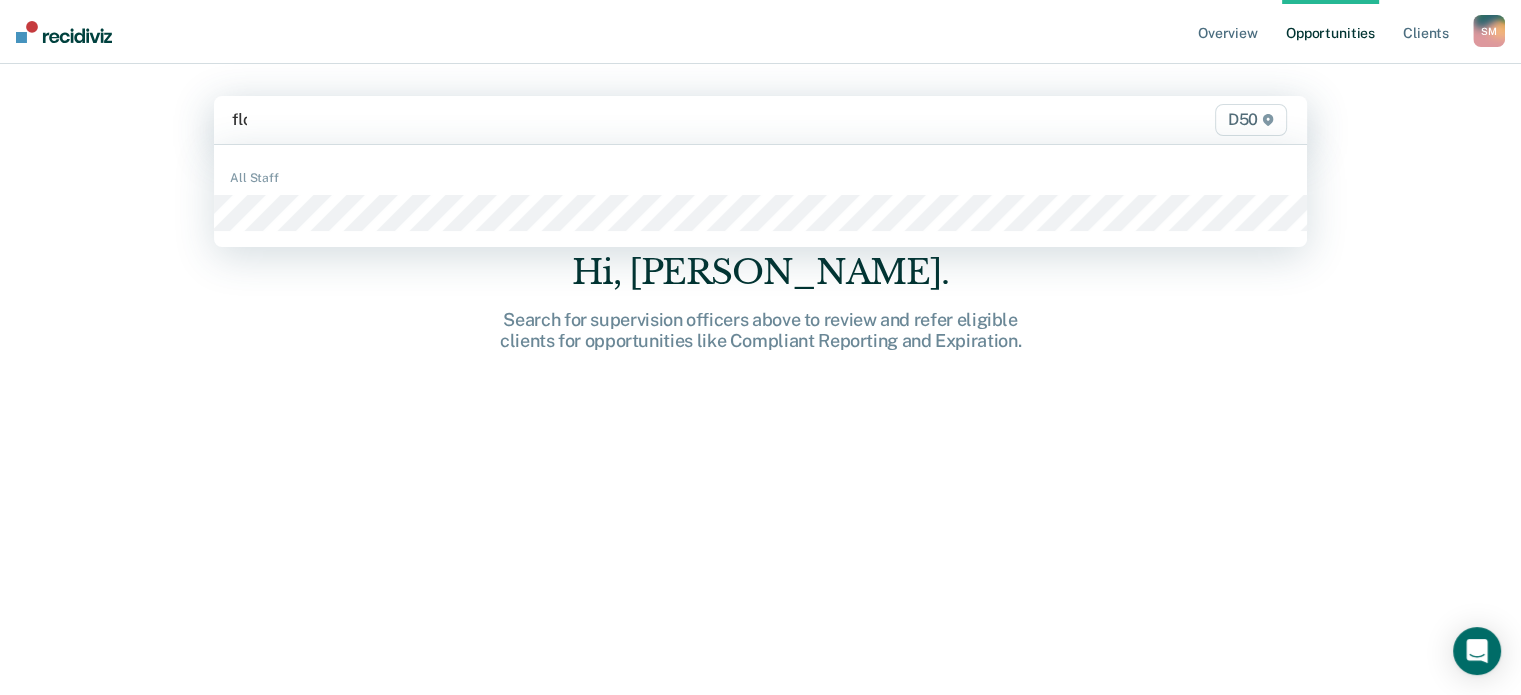 type on "flor" 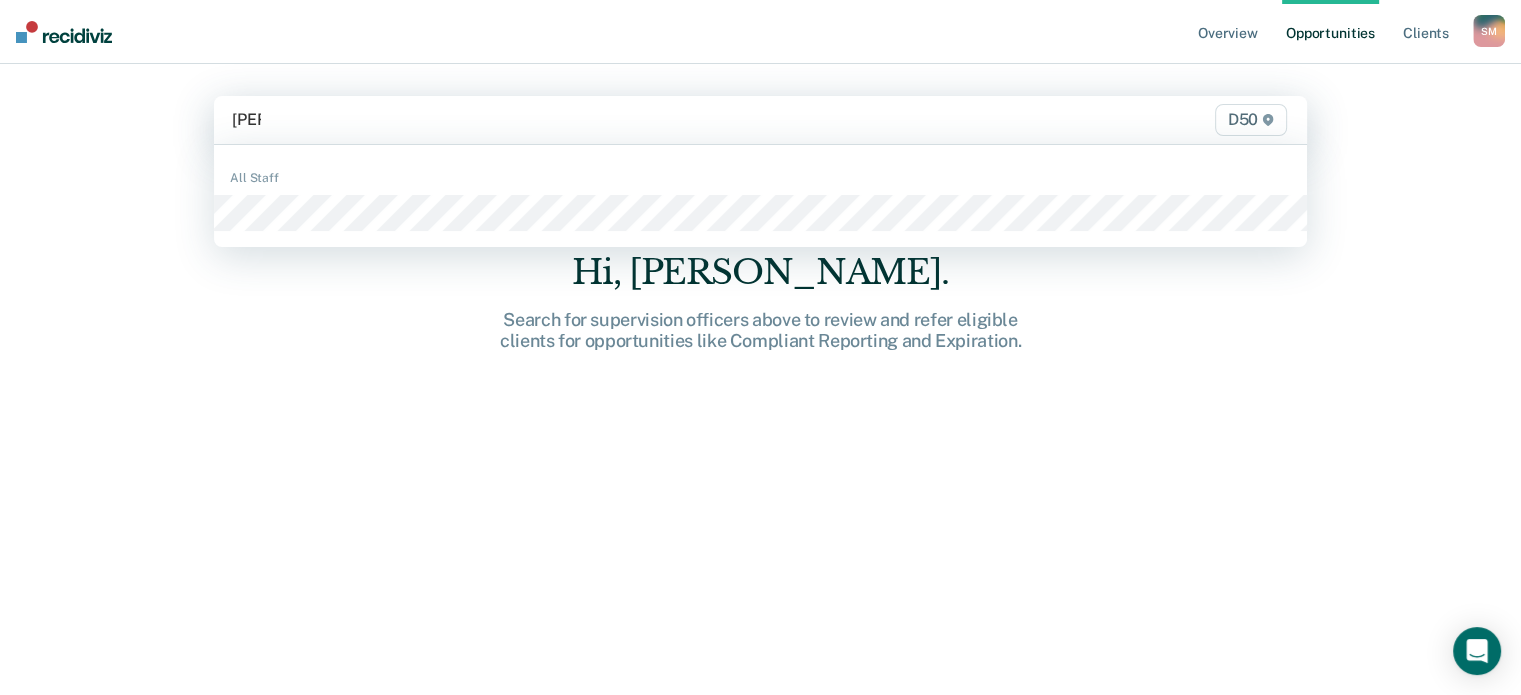 type 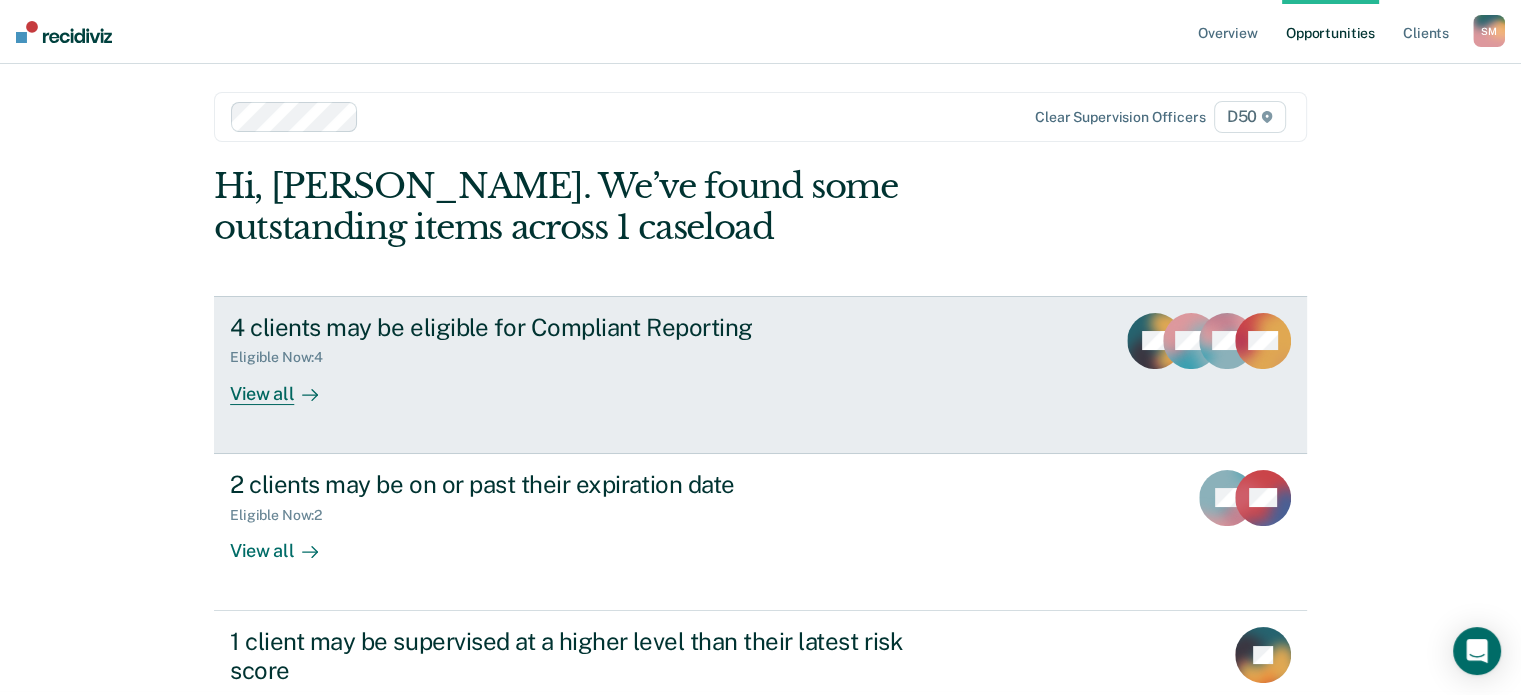 scroll, scrollTop: 0, scrollLeft: 0, axis: both 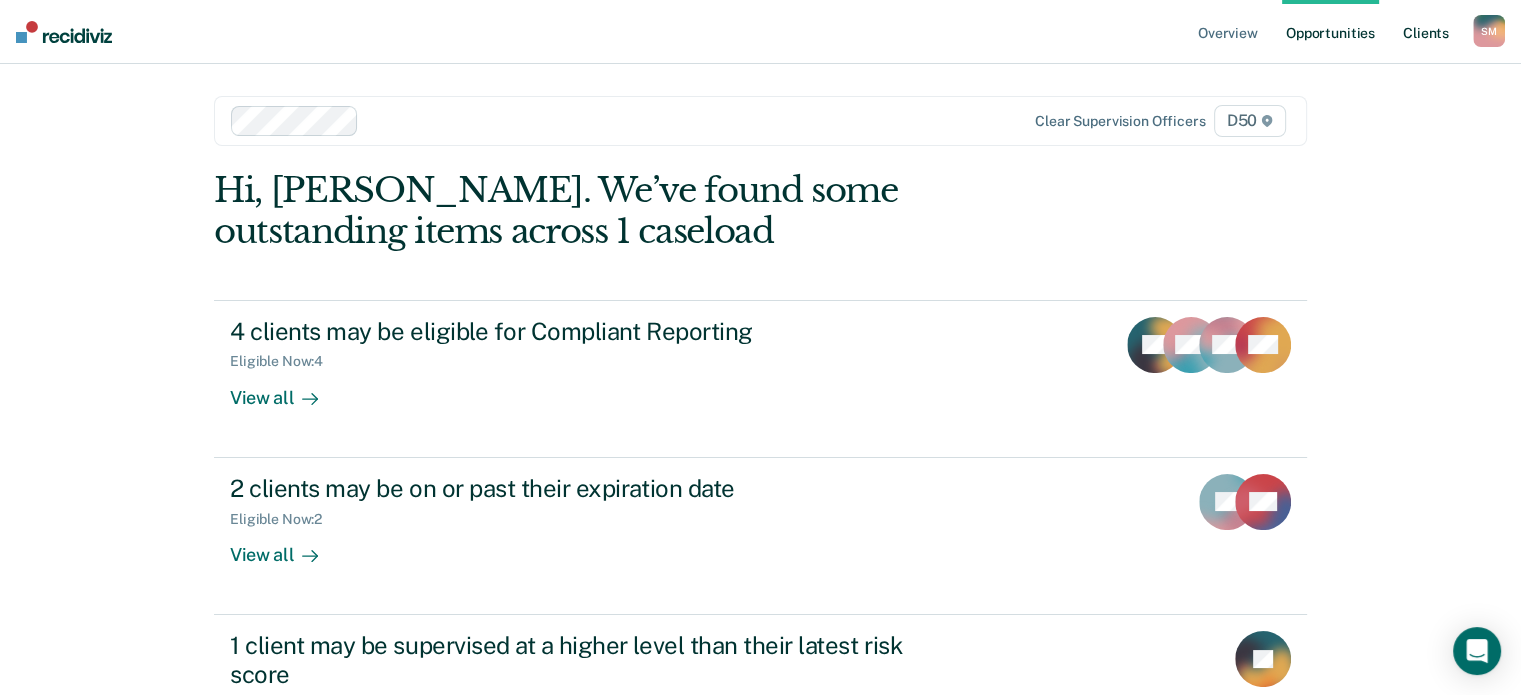 click on "Client s" at bounding box center [1426, 32] 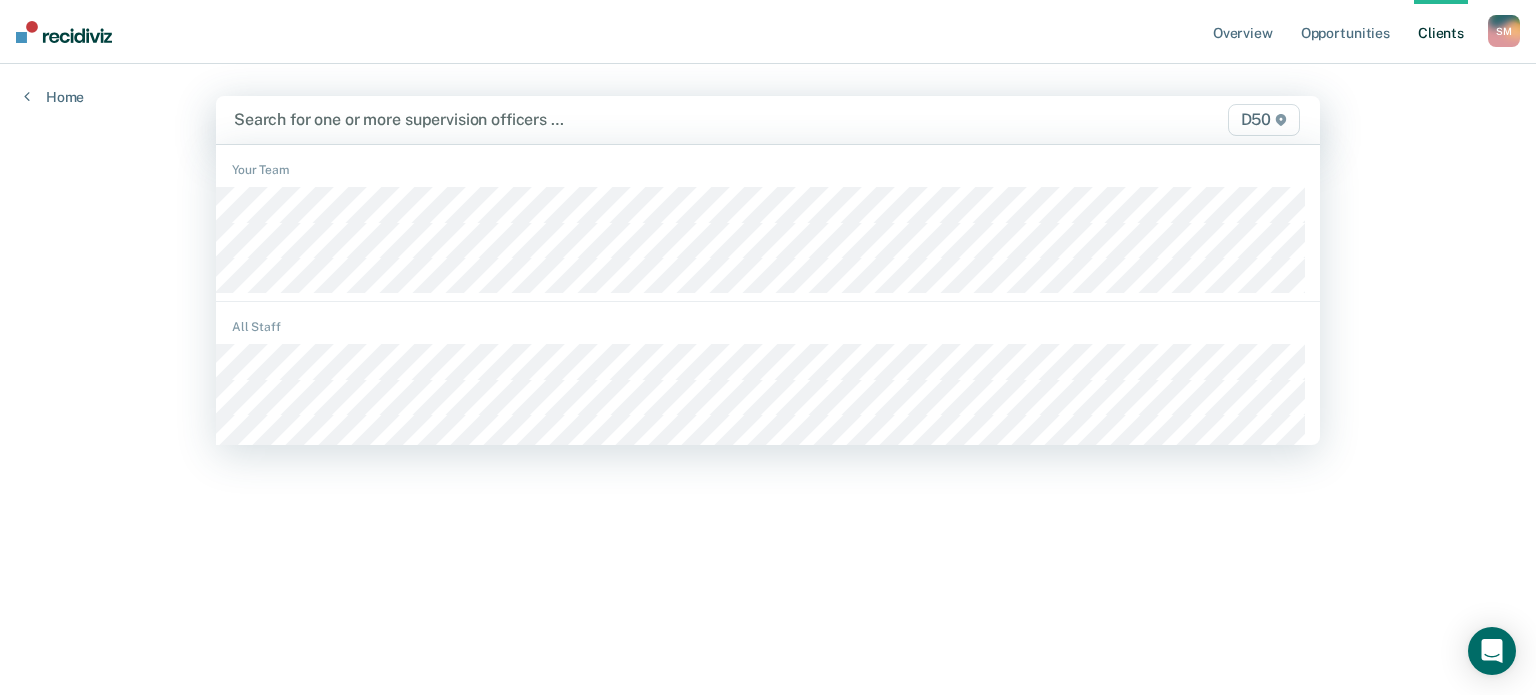 click at bounding box center (607, 119) 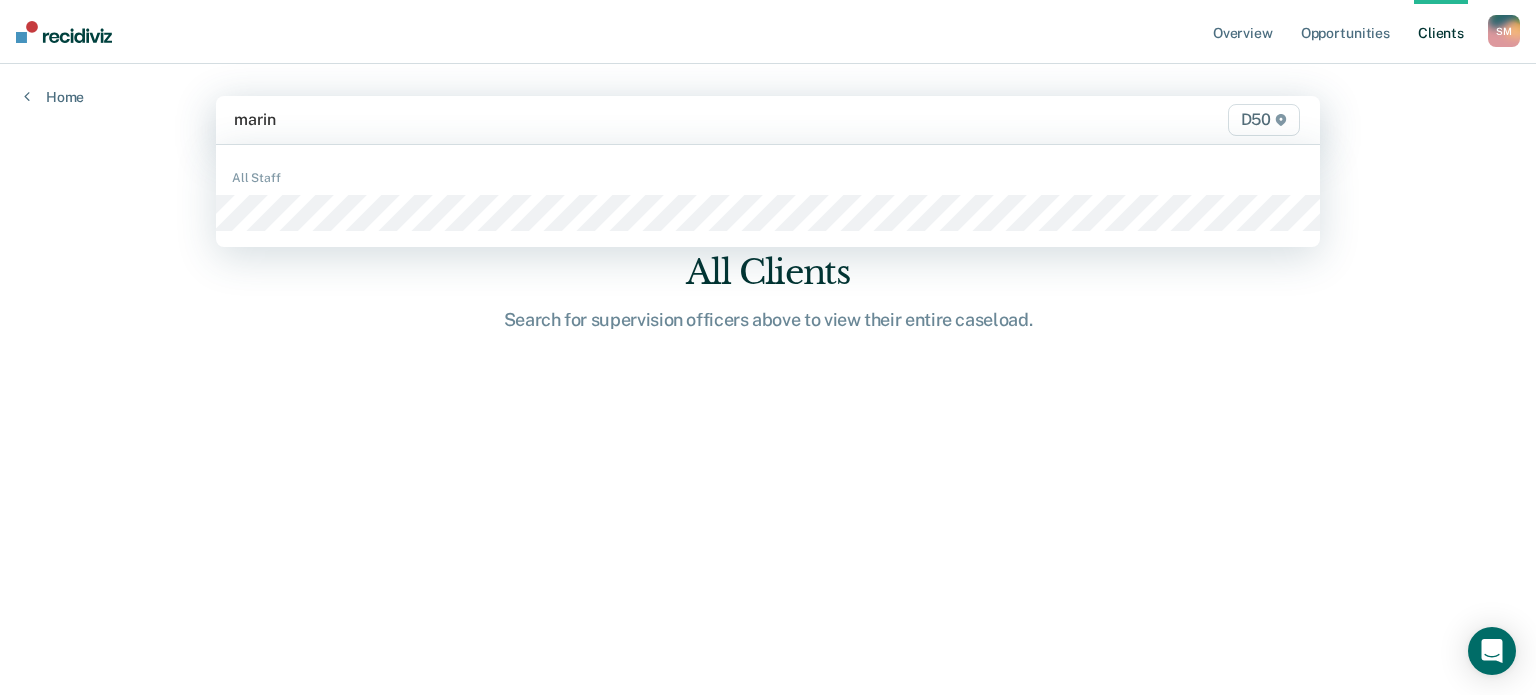 type on "marina" 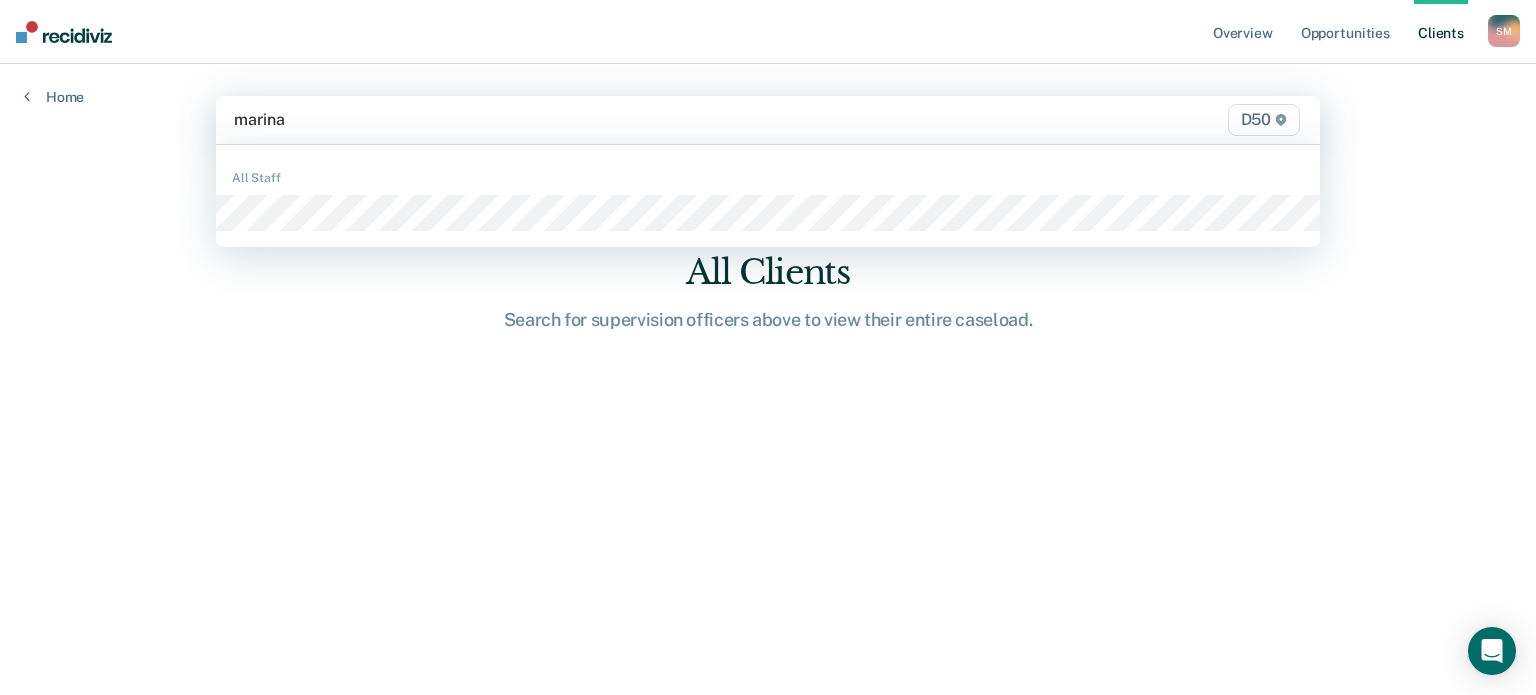 type 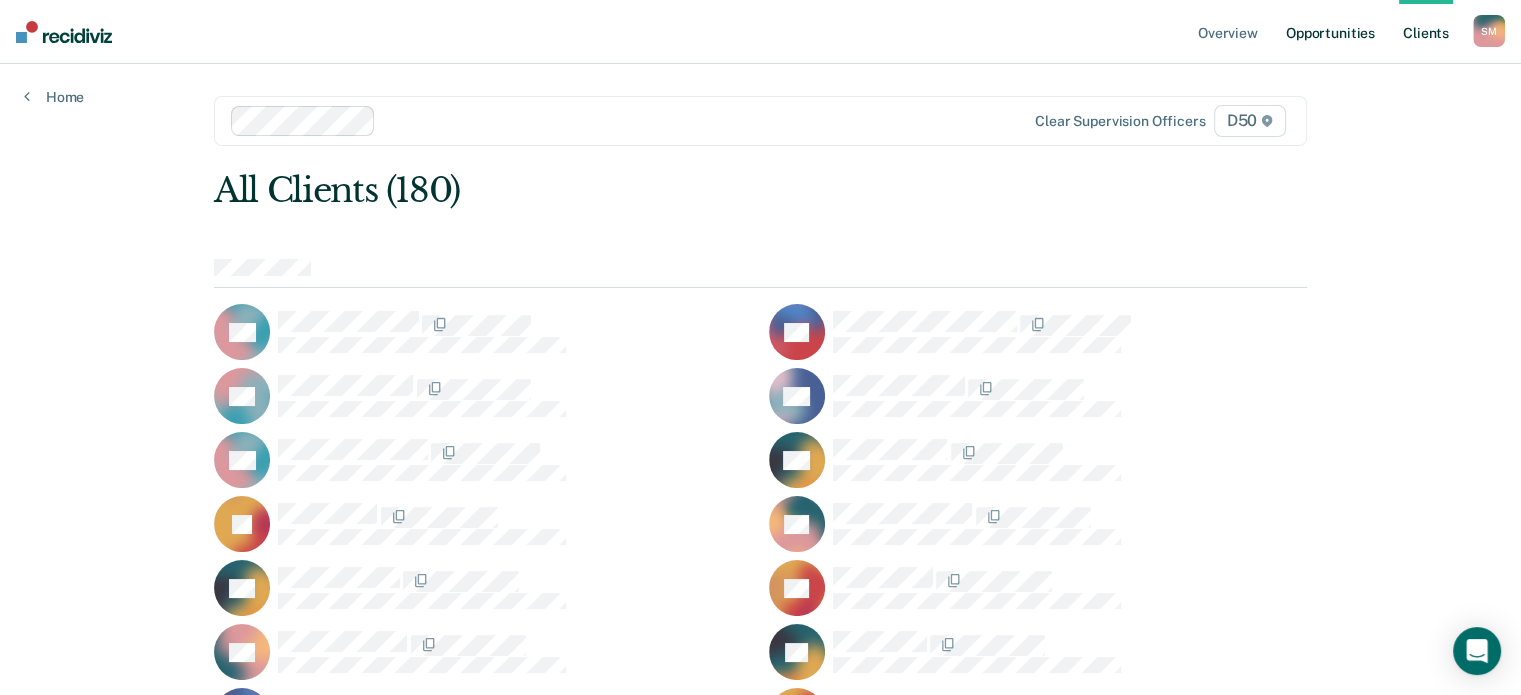 click on "Opportunities" at bounding box center [1330, 32] 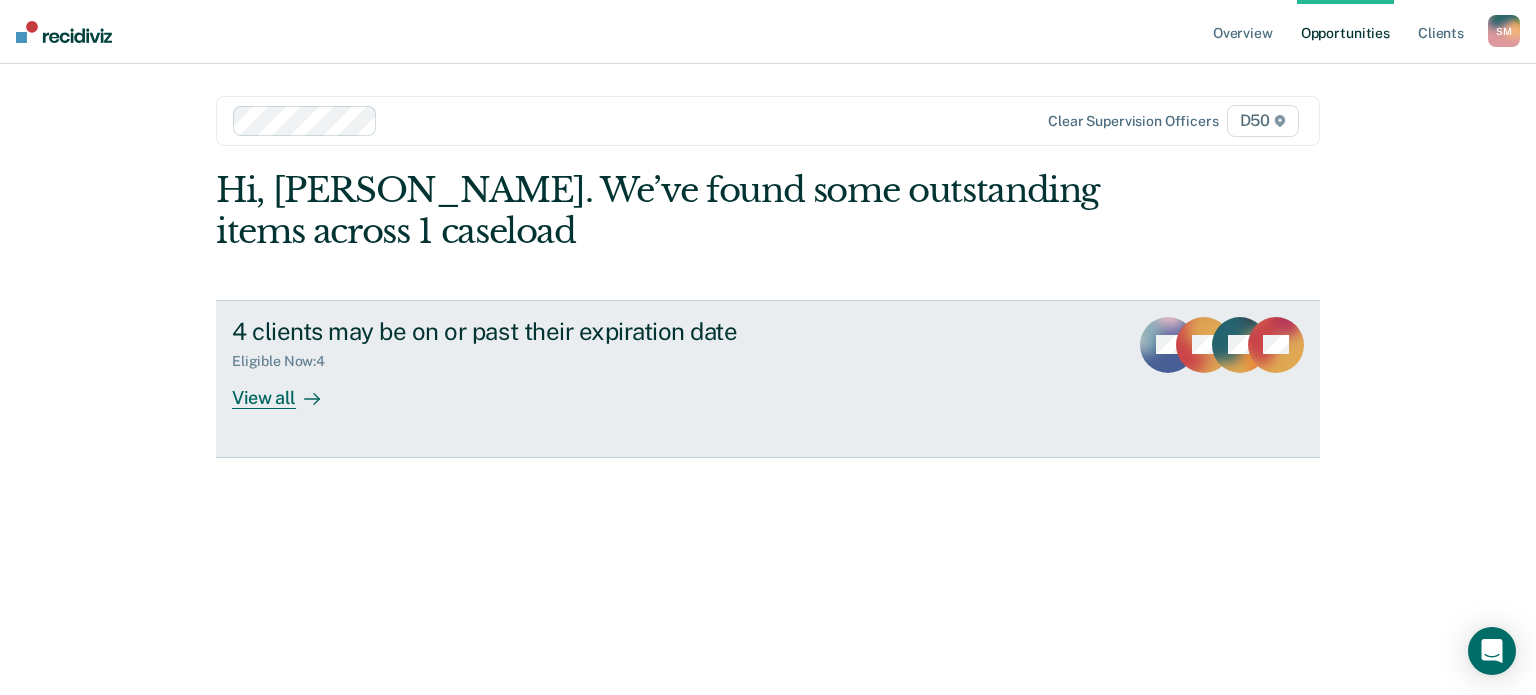 click on "View all" at bounding box center [288, 389] 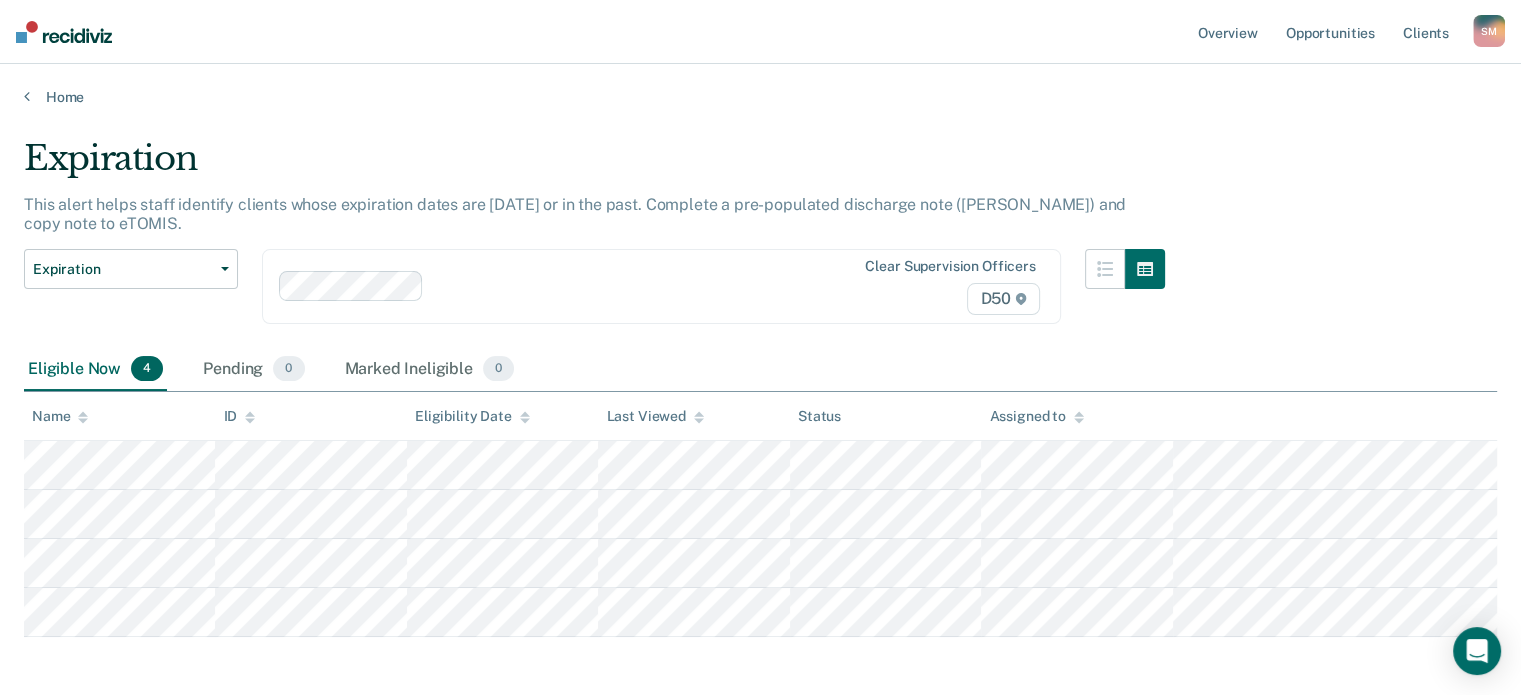 click on "Expiration Compliant Reporting Expiration Supervision Level Downgrade Suspension of Direct Supervision Clear   supervision officers D50" at bounding box center (594, 298) 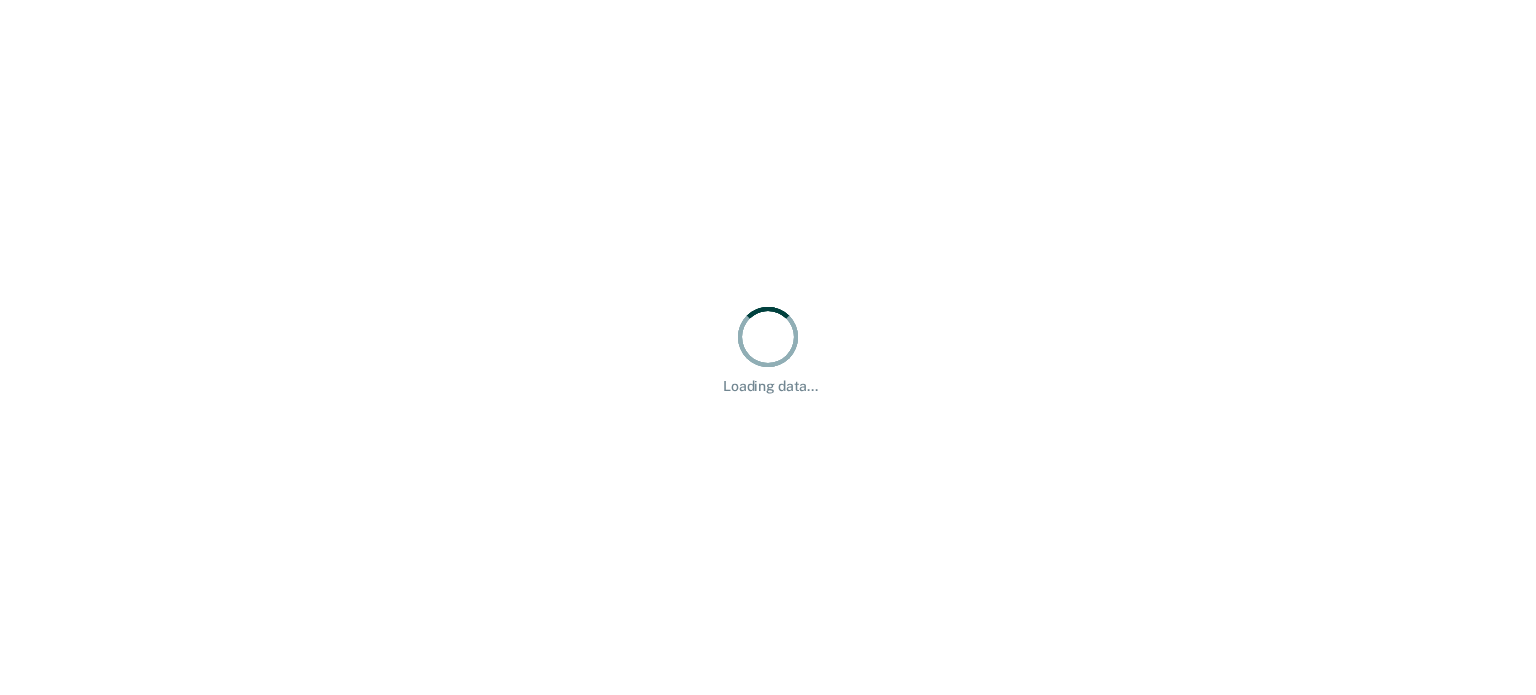 scroll, scrollTop: 0, scrollLeft: 0, axis: both 